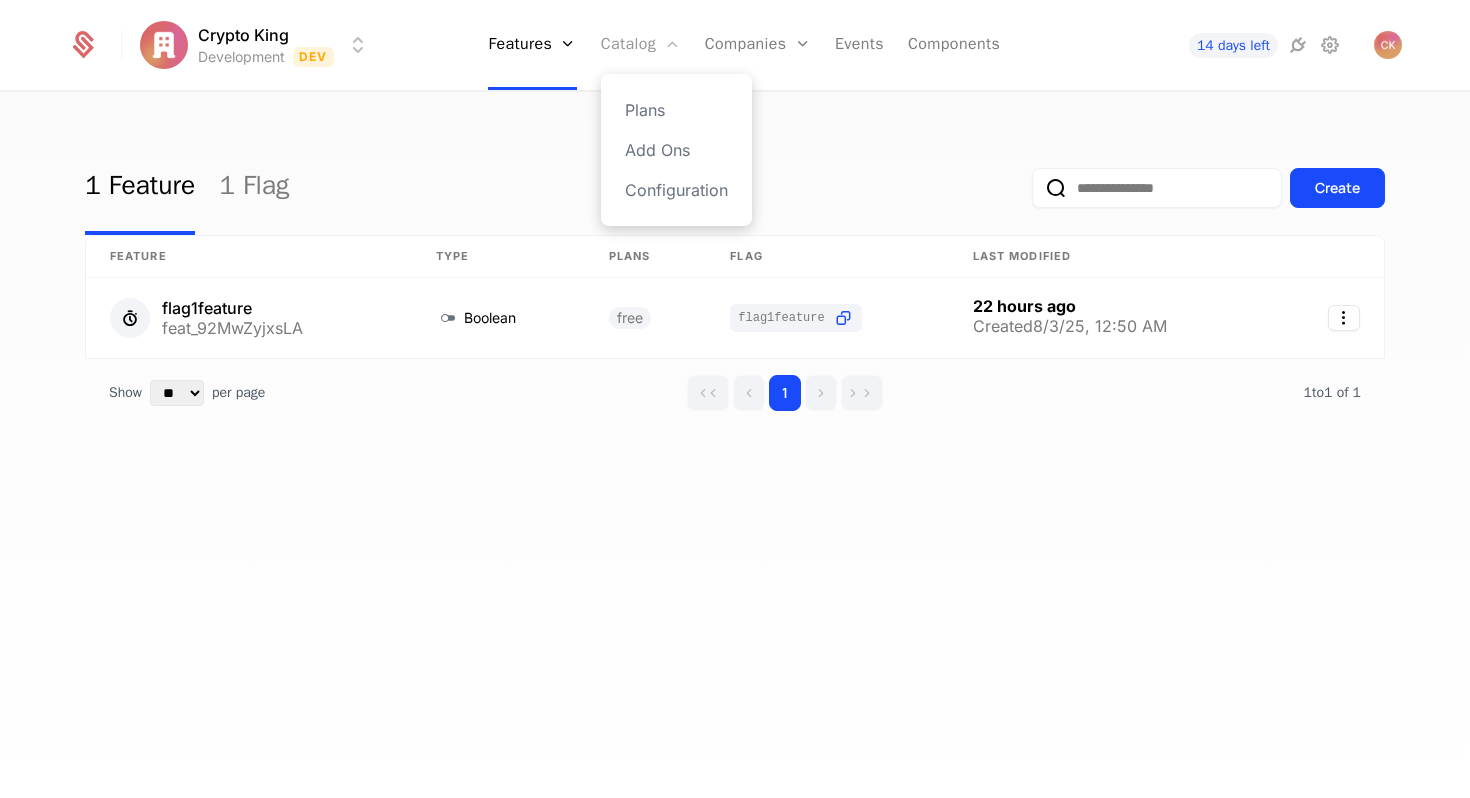 scroll, scrollTop: 0, scrollLeft: 0, axis: both 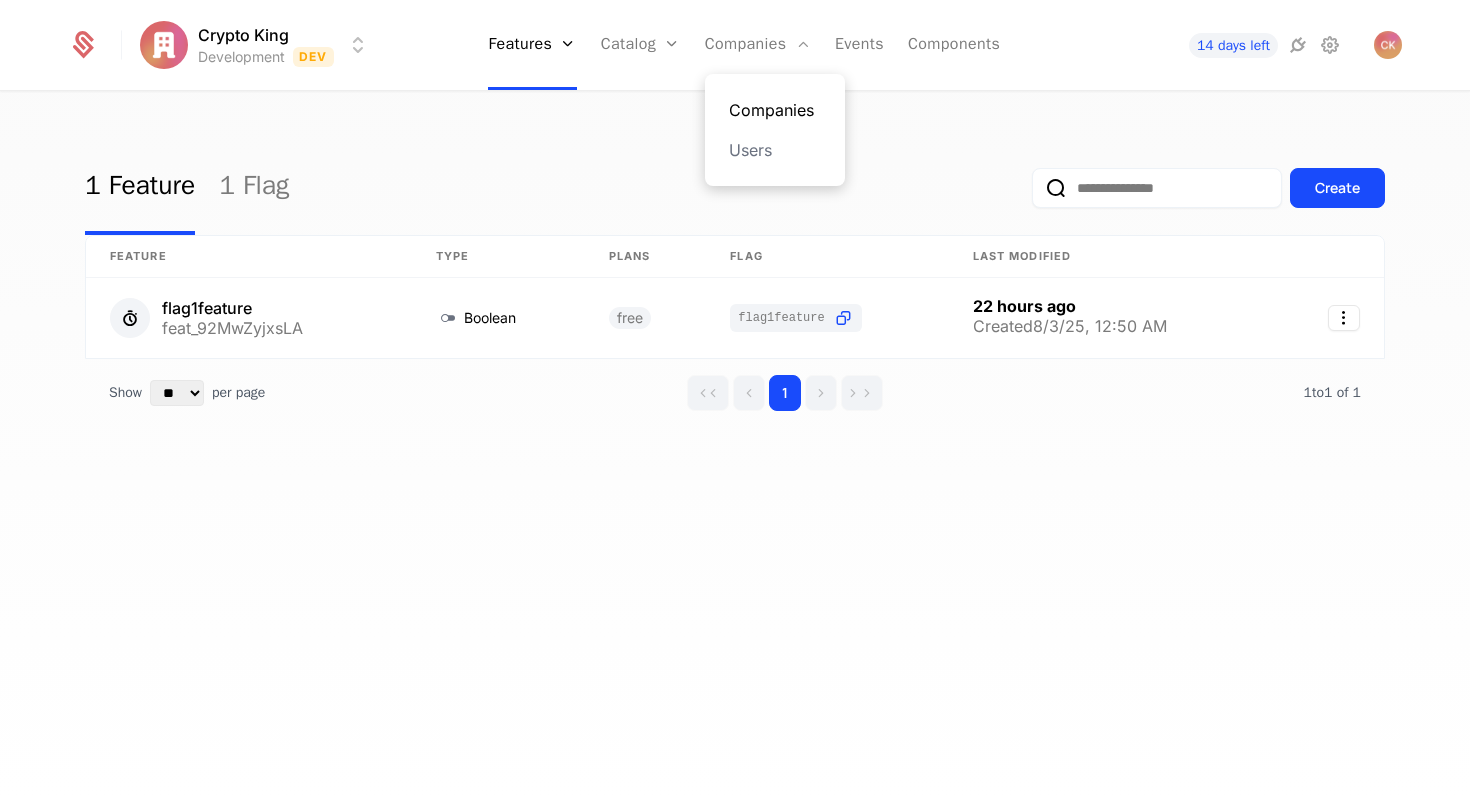 click on "Companies" at bounding box center [775, 110] 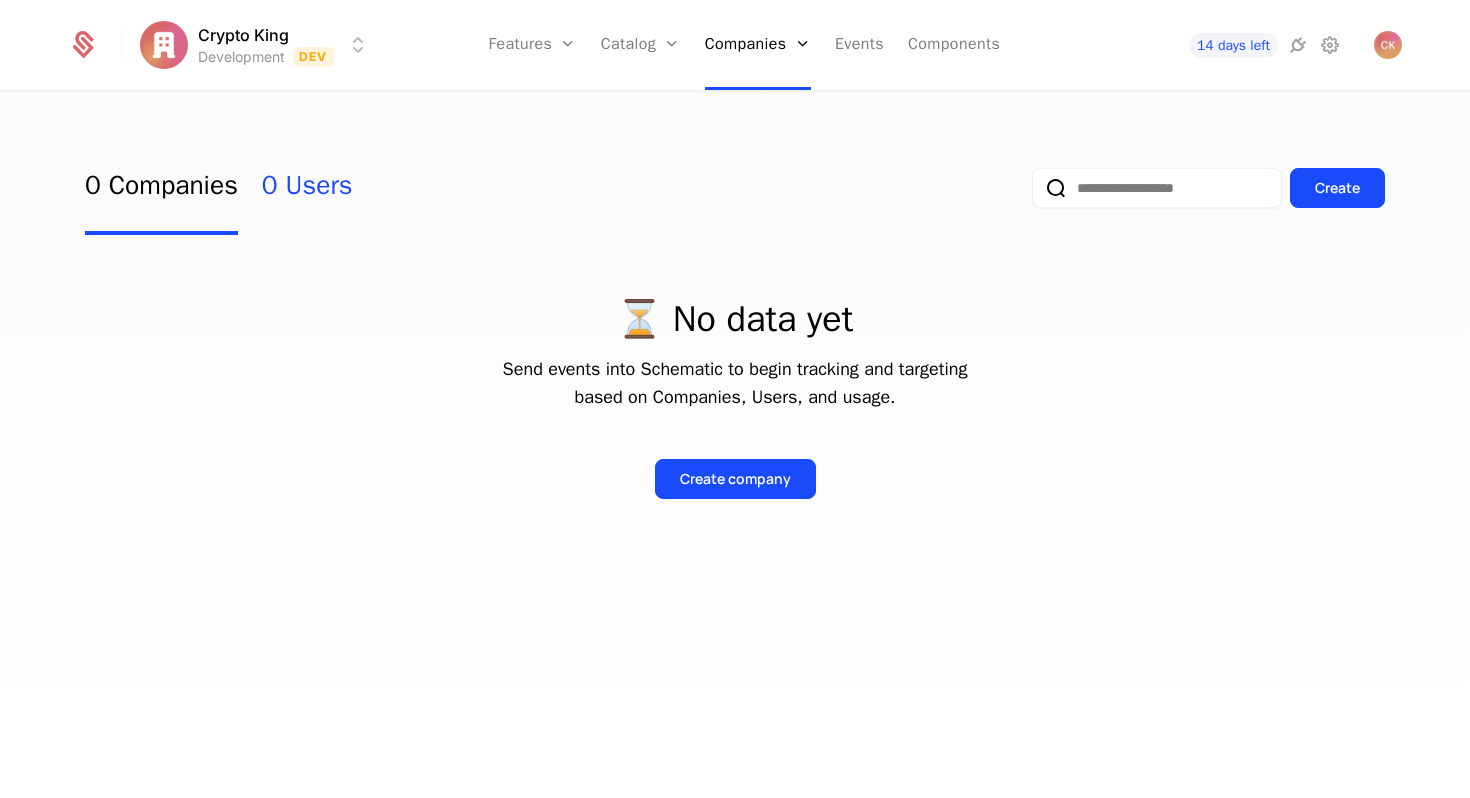 click on "0 Users" at bounding box center (307, 188) 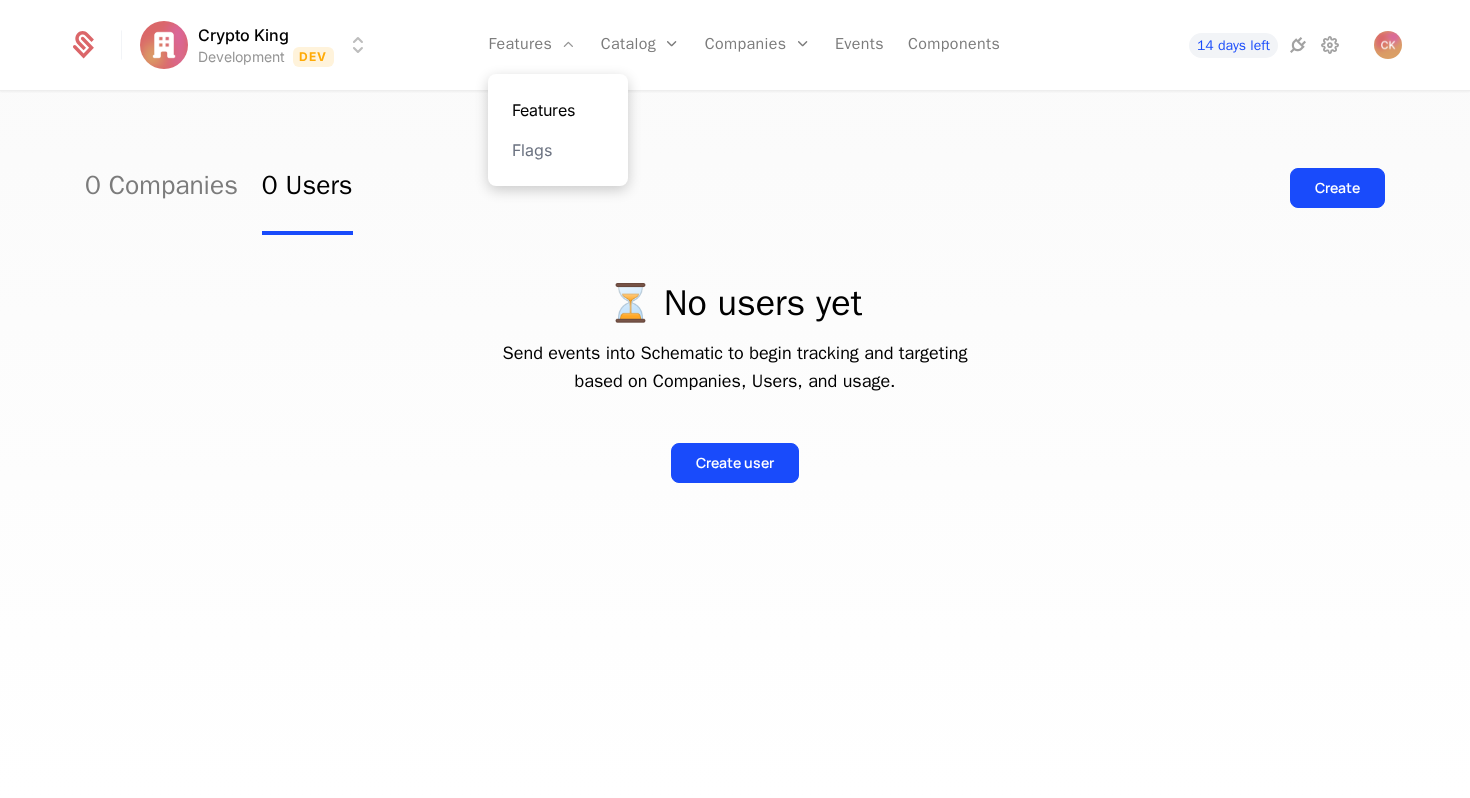 click on "Features" at bounding box center [558, 110] 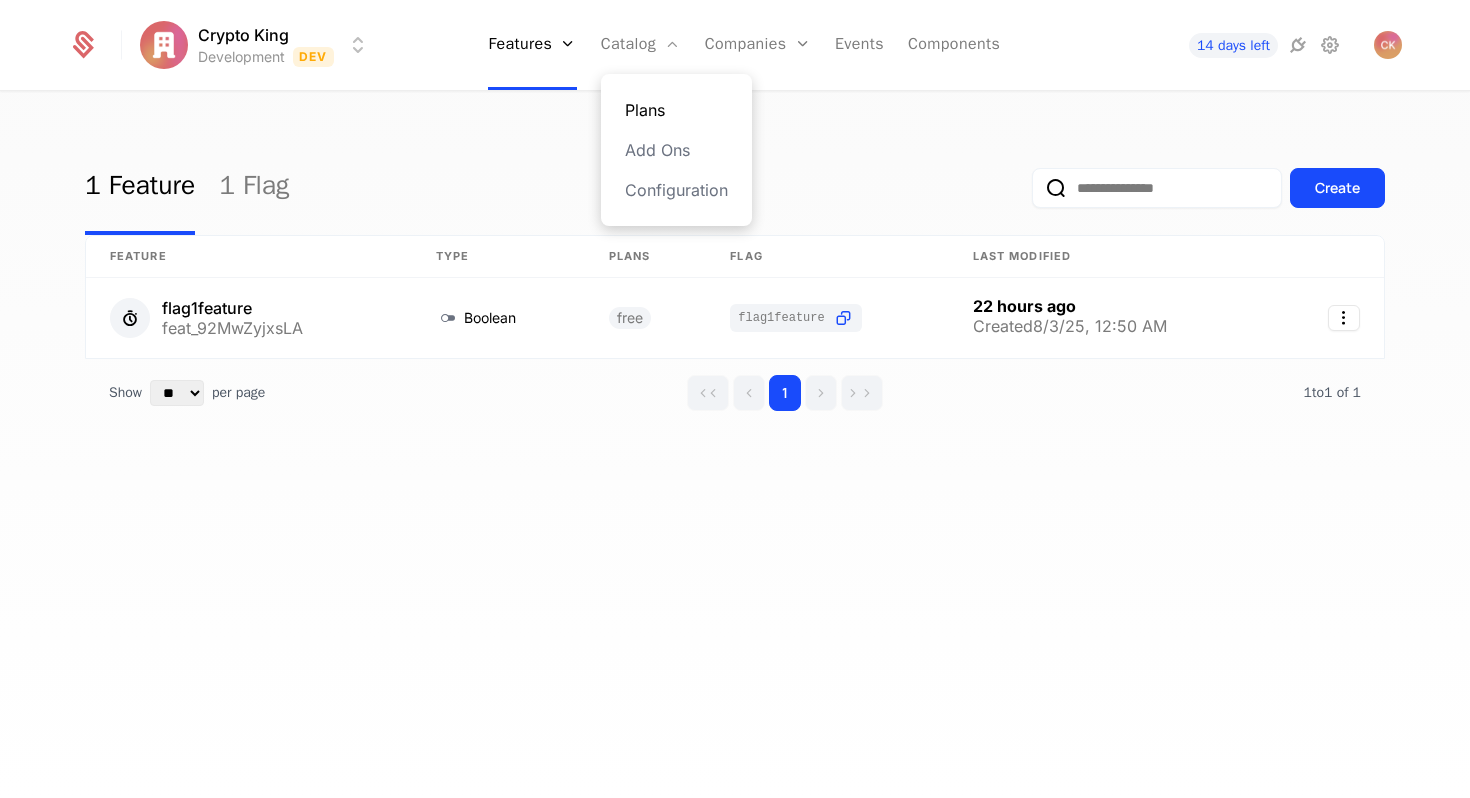 click on "Plans" at bounding box center (676, 110) 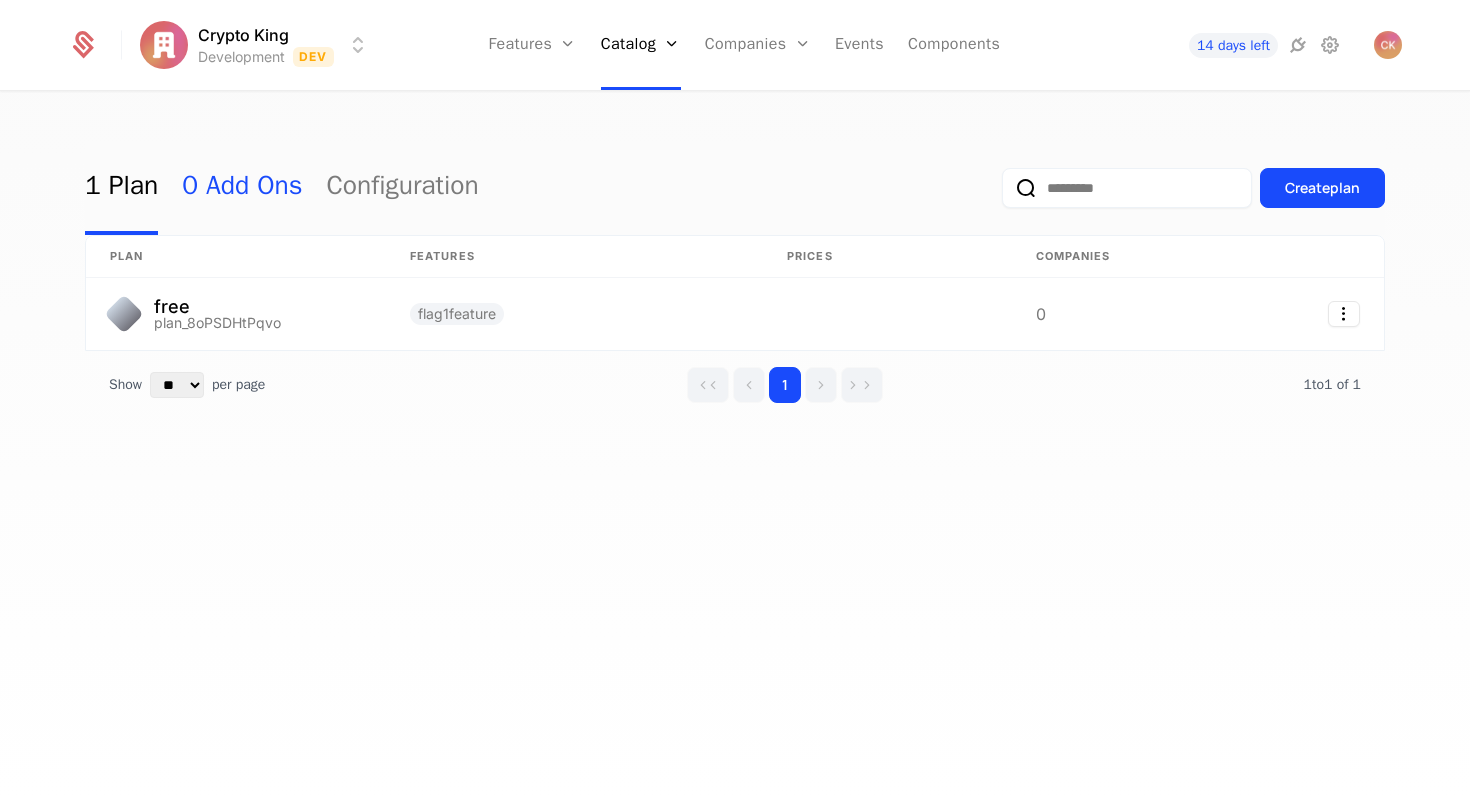 click on "0 Add Ons" at bounding box center [242, 188] 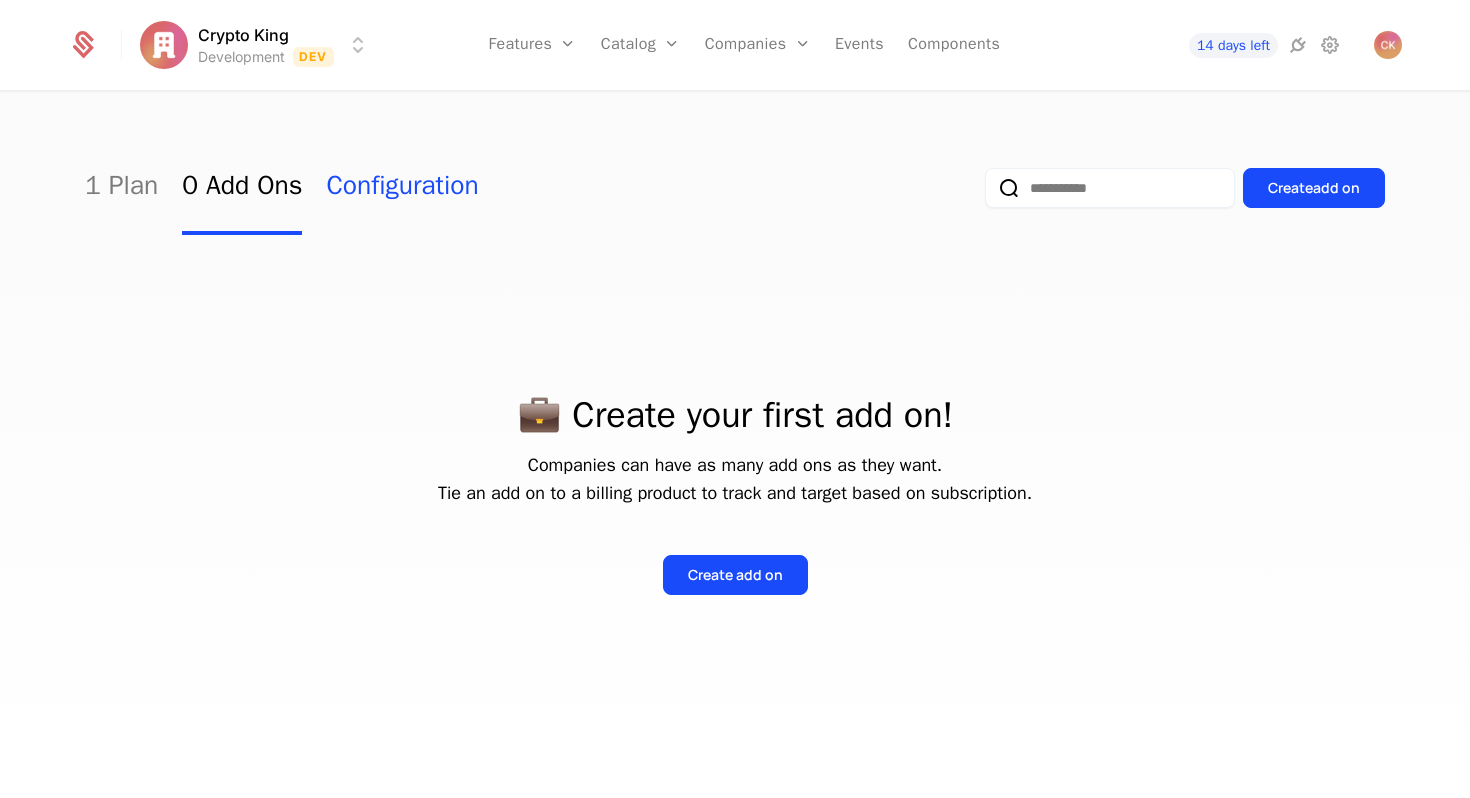 click on "Configuration" at bounding box center (402, 188) 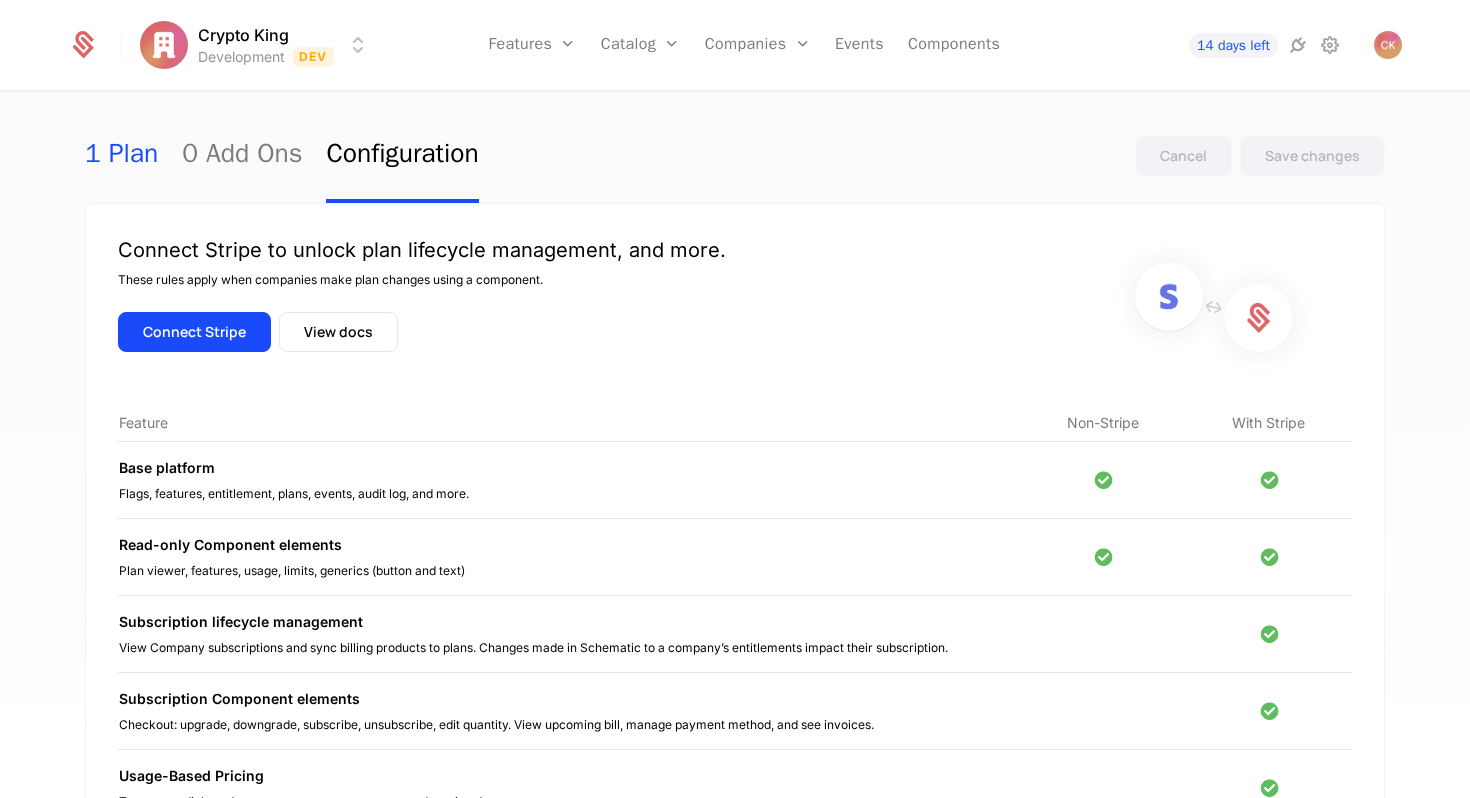 click on "1 Plan" at bounding box center [121, 156] 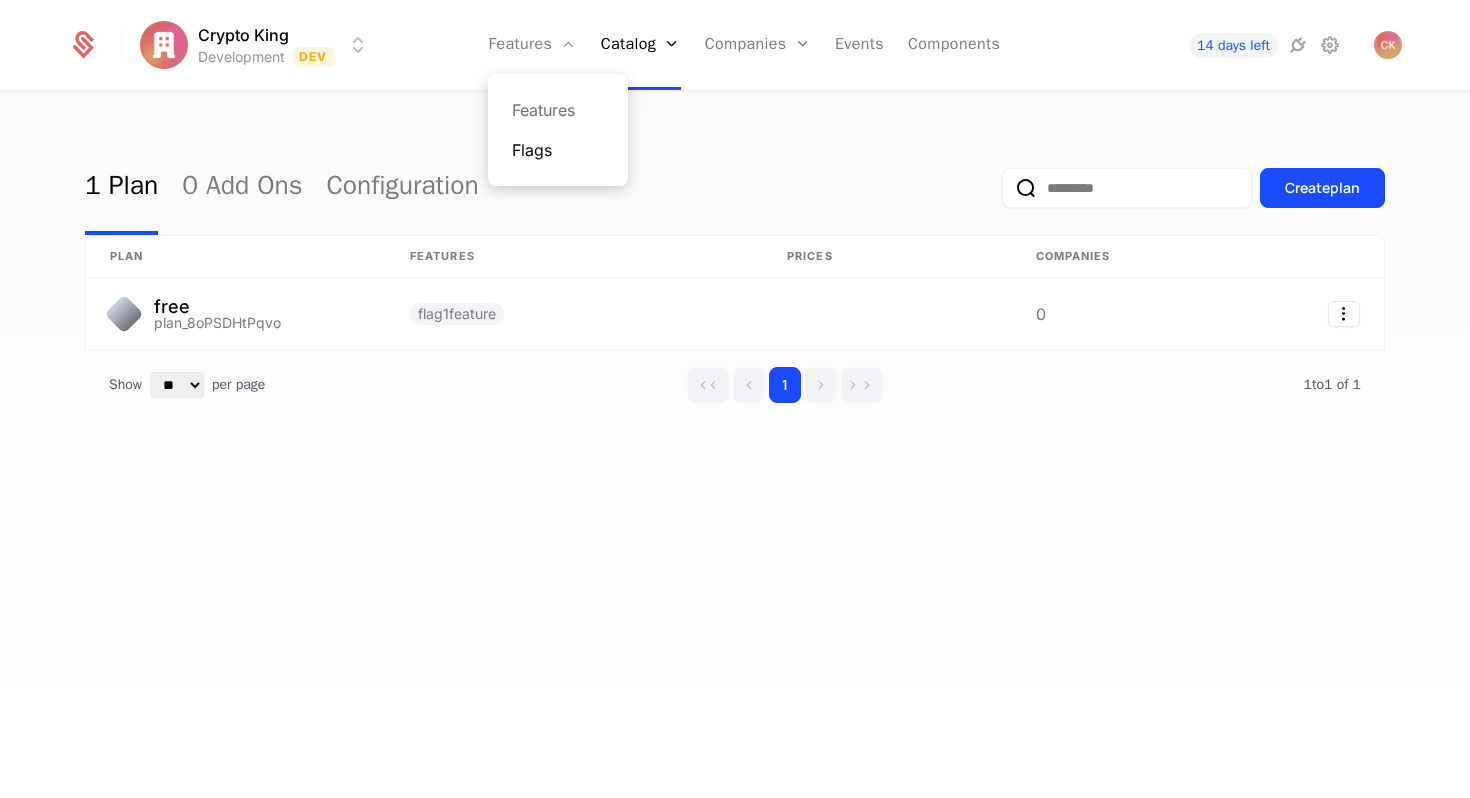 click on "Flags" at bounding box center [558, 150] 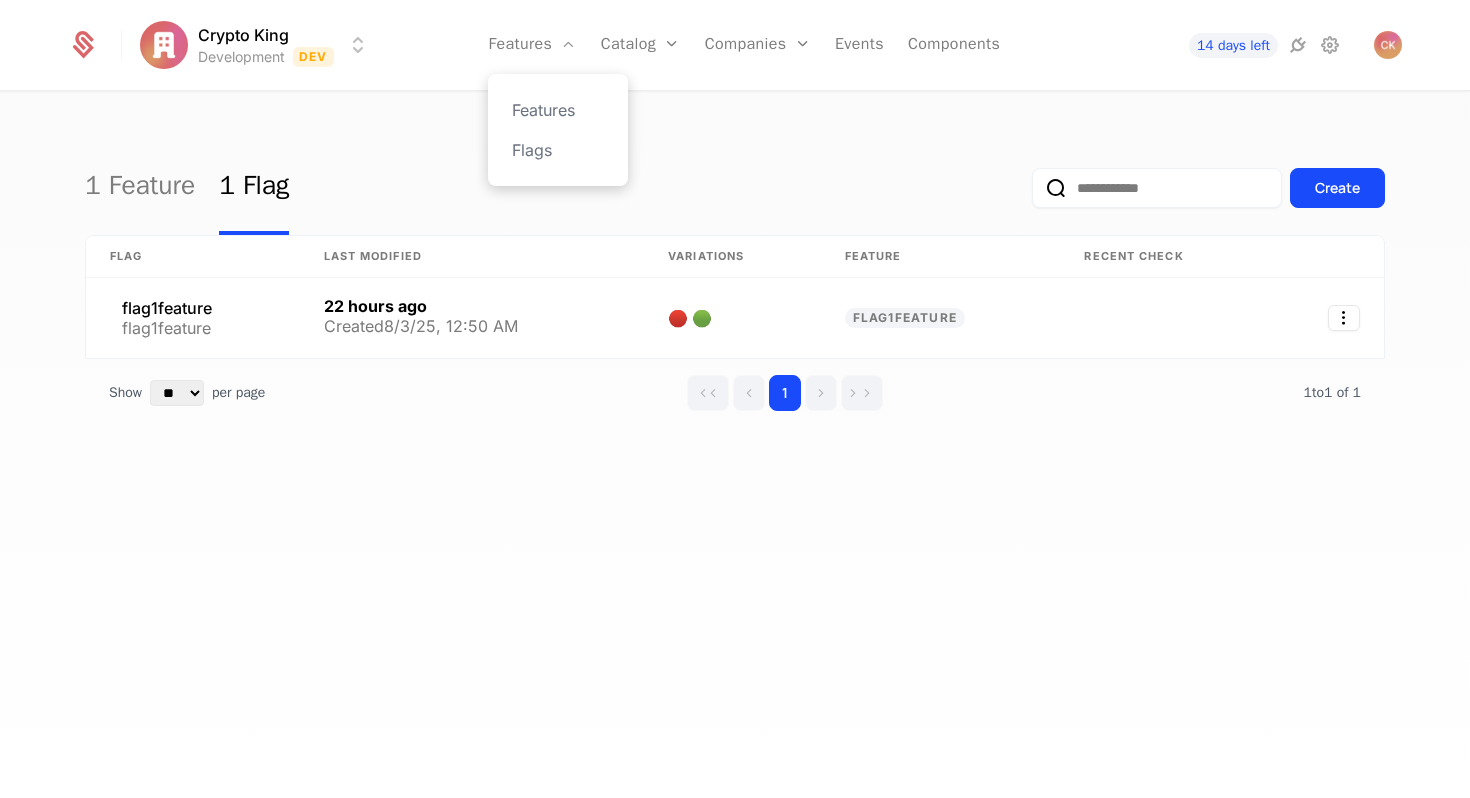 click on "Features Flags" at bounding box center [558, 130] 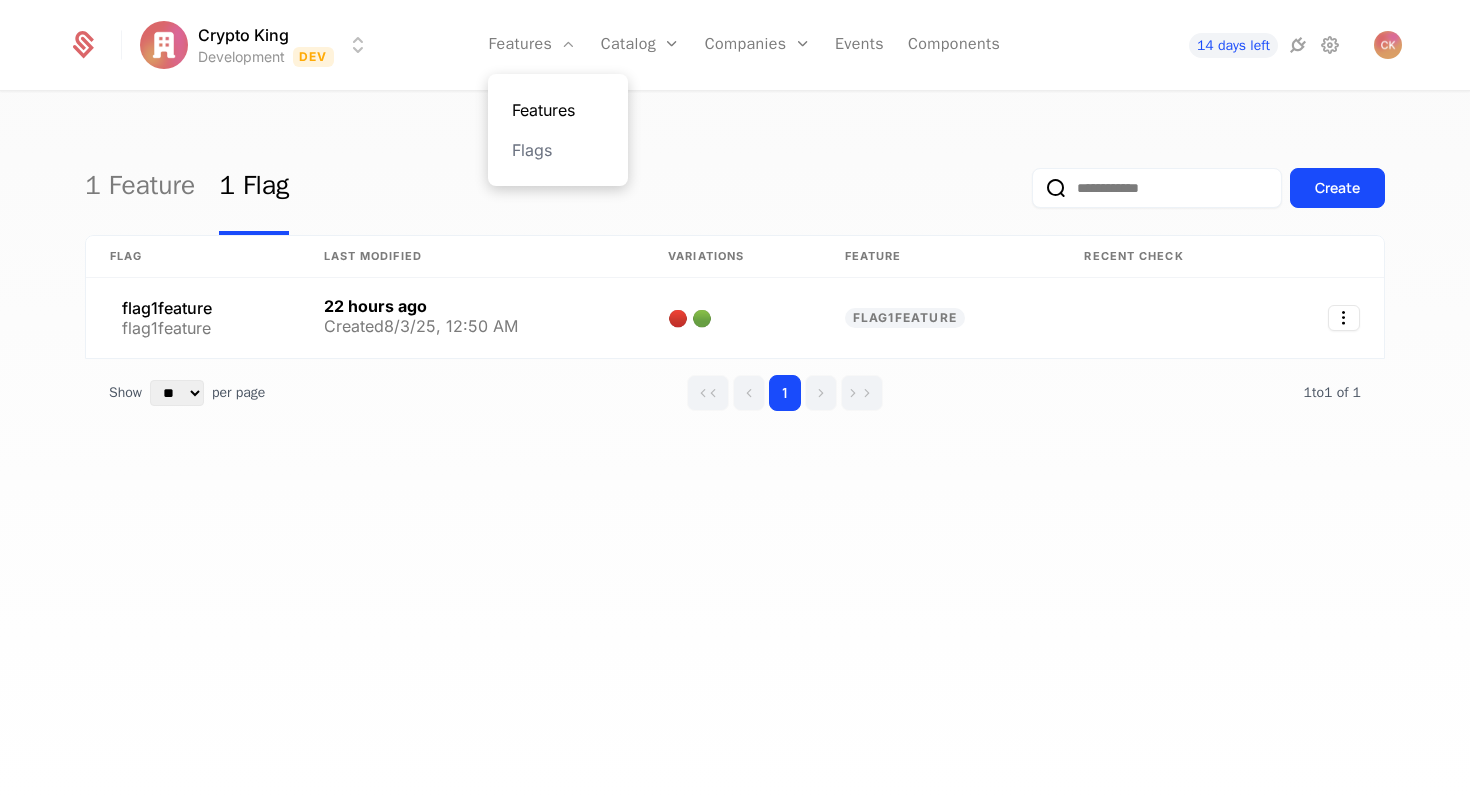 click on "Features" at bounding box center [558, 110] 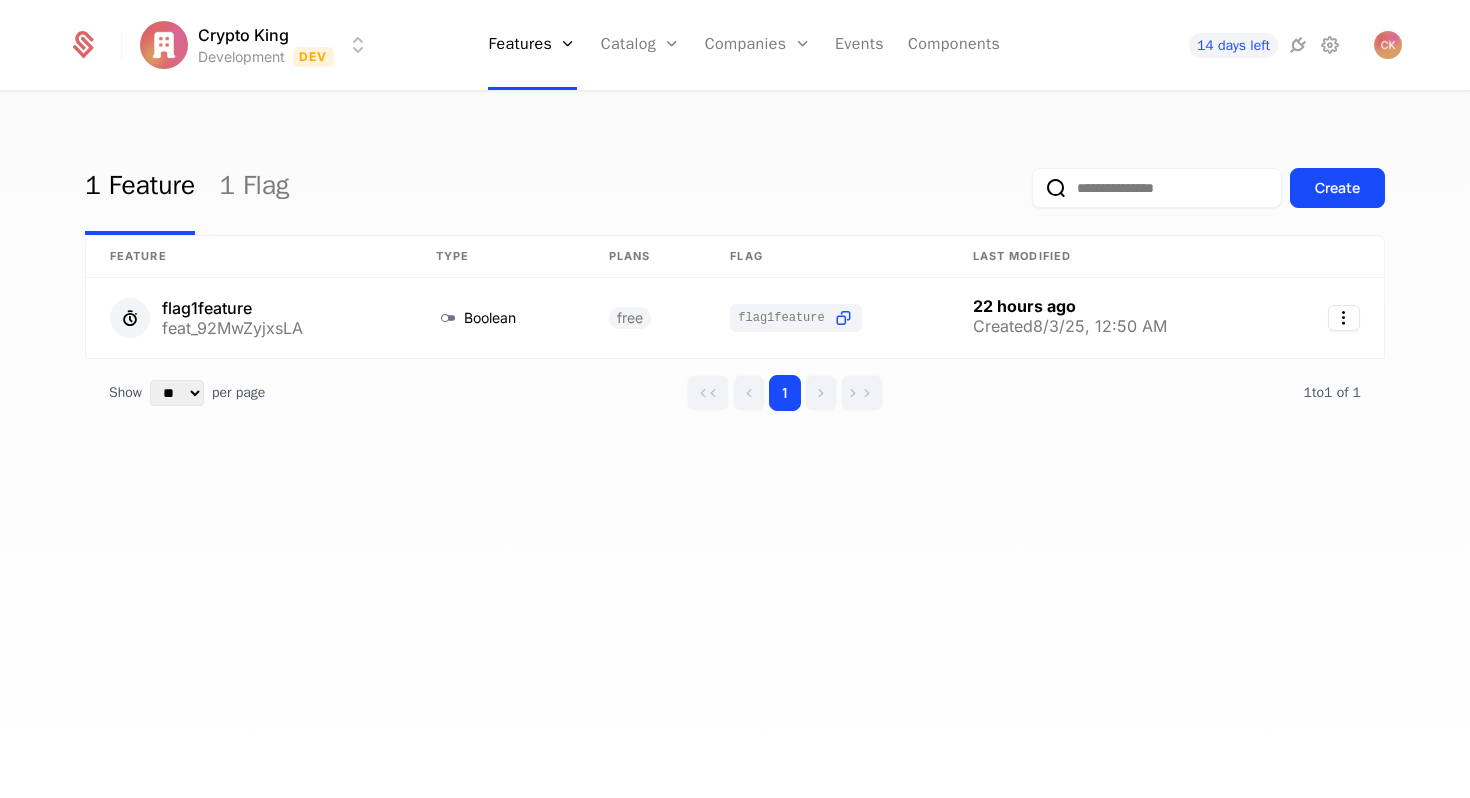 click on "1 Feature 1 Flag Create Feature Type Plans Flag Last Modified flag1feature feat_92MwZyjxsLA Boolean free flag1feature 22 hours ago Created  8/3/25, 12:50 AM Show ** ** ** *** *** per page per page 1 1  to  1   of   1  of   1" at bounding box center [735, 451] 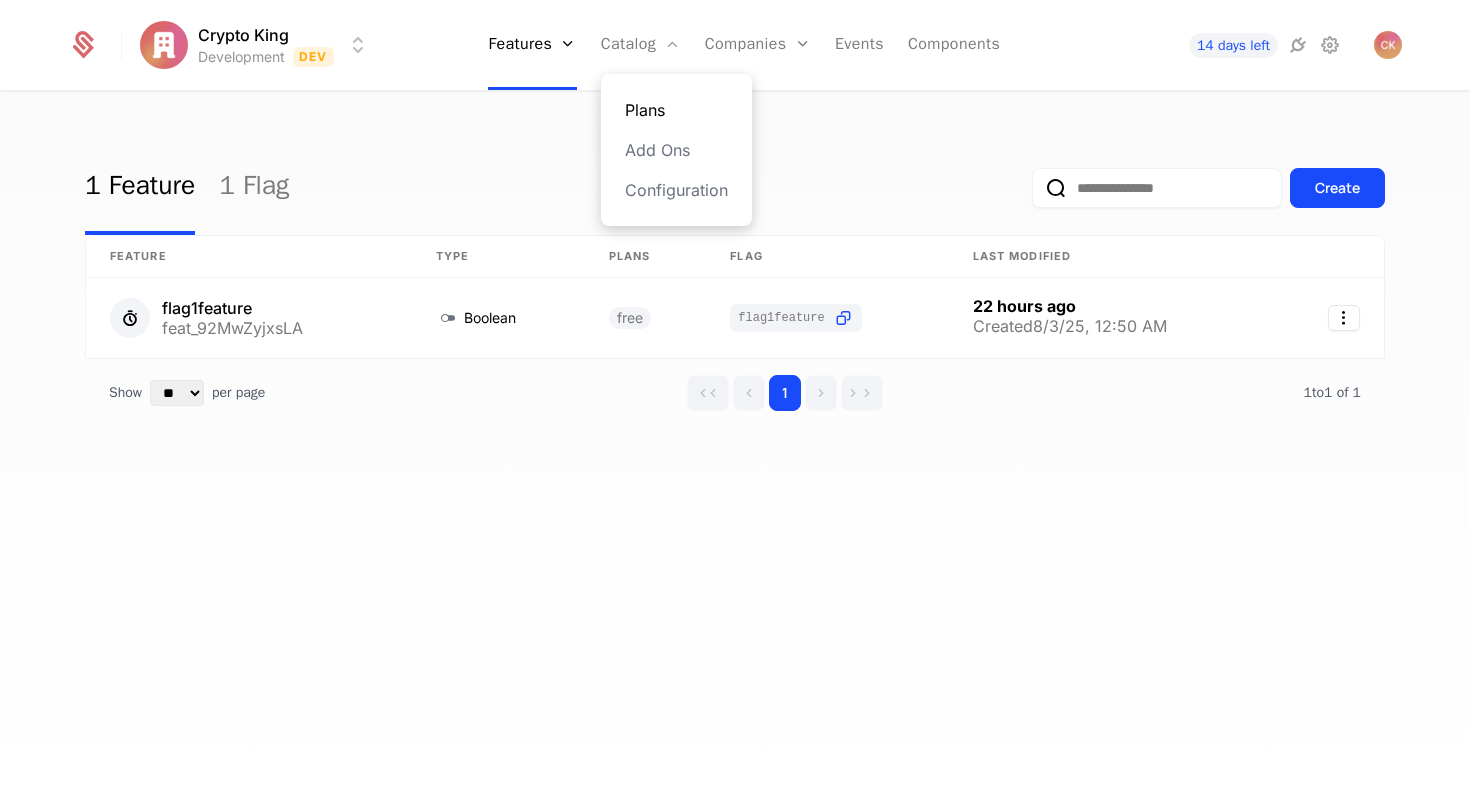 click on "Plans" at bounding box center (676, 110) 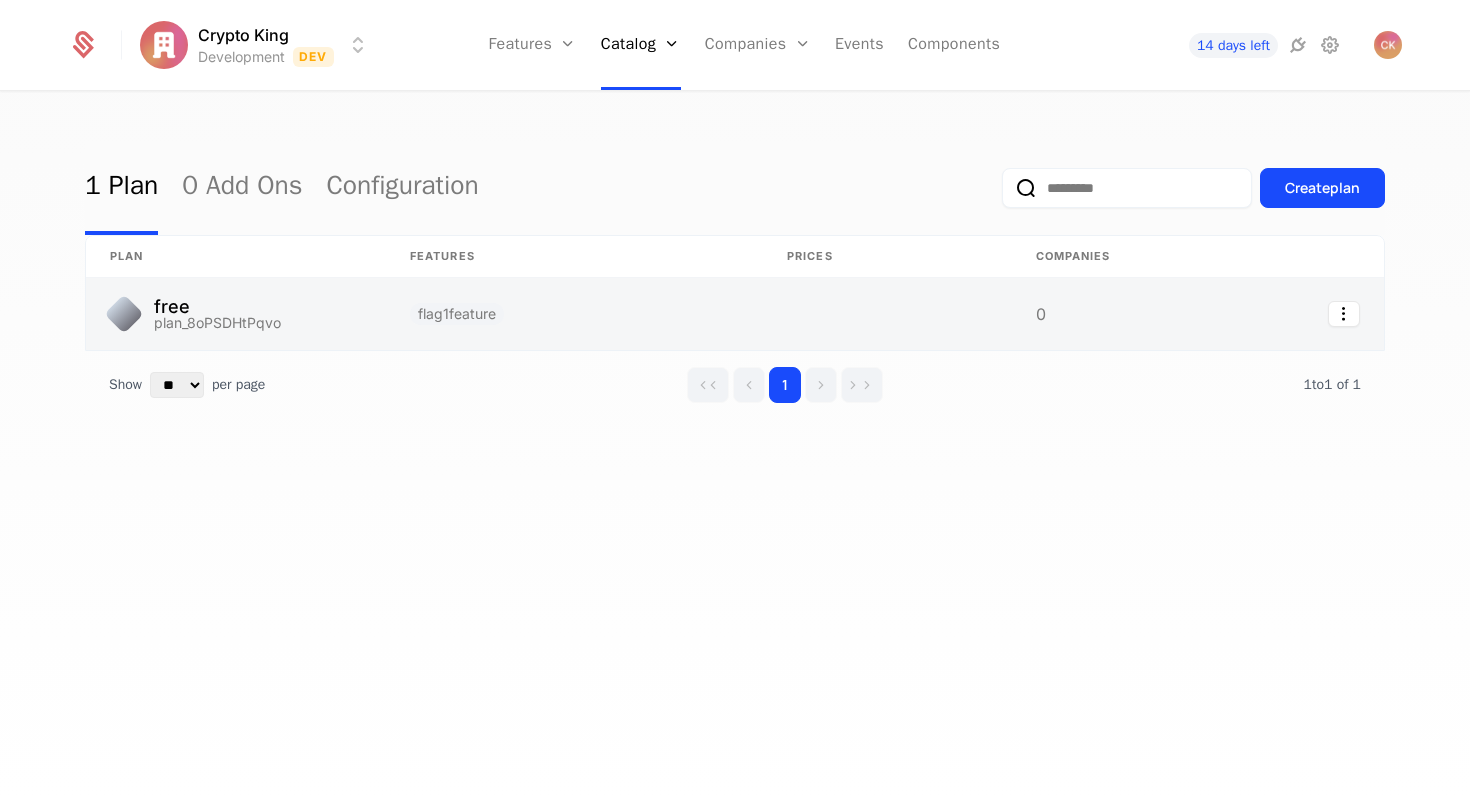 click at bounding box center [1092, 314] 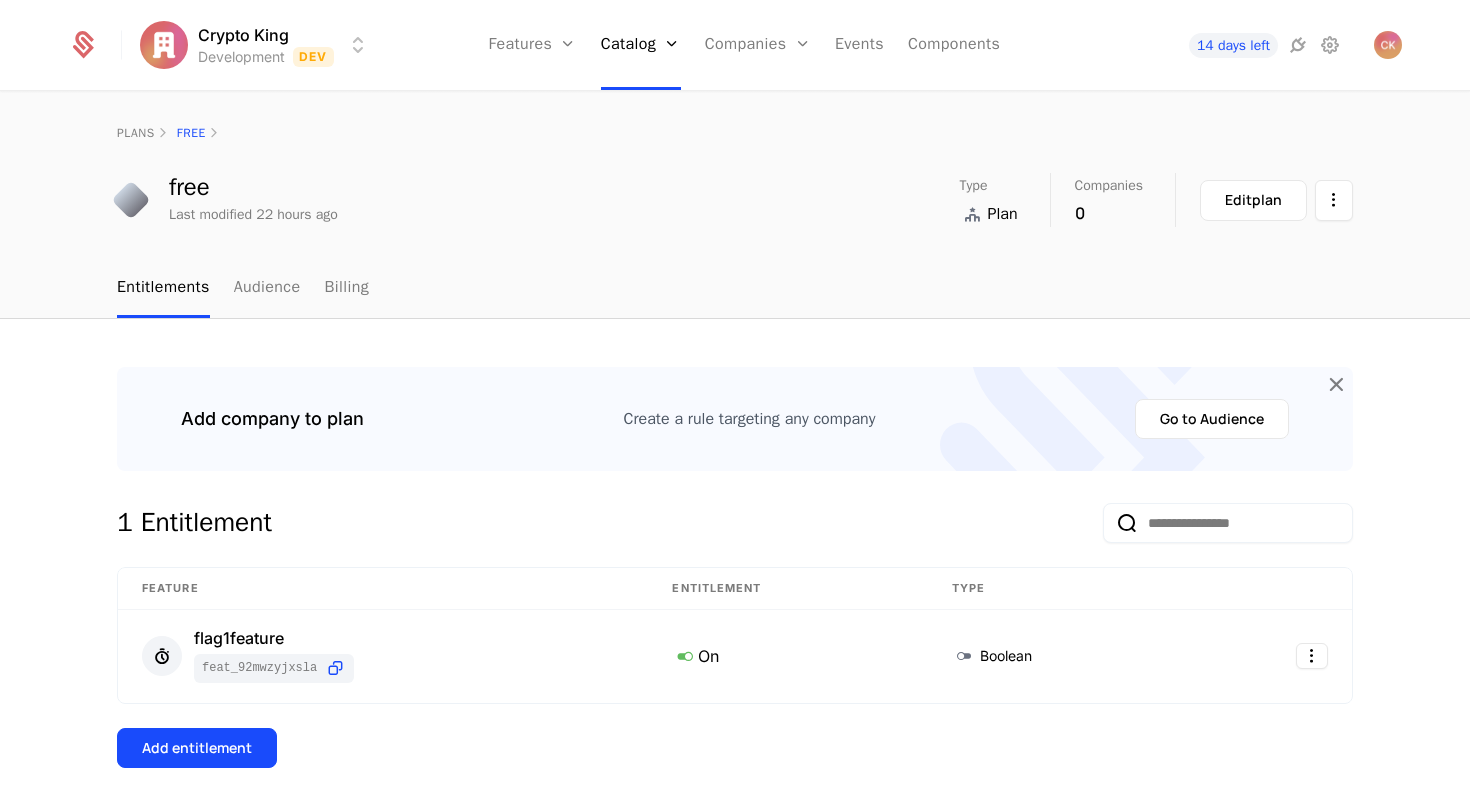 scroll, scrollTop: 80, scrollLeft: 0, axis: vertical 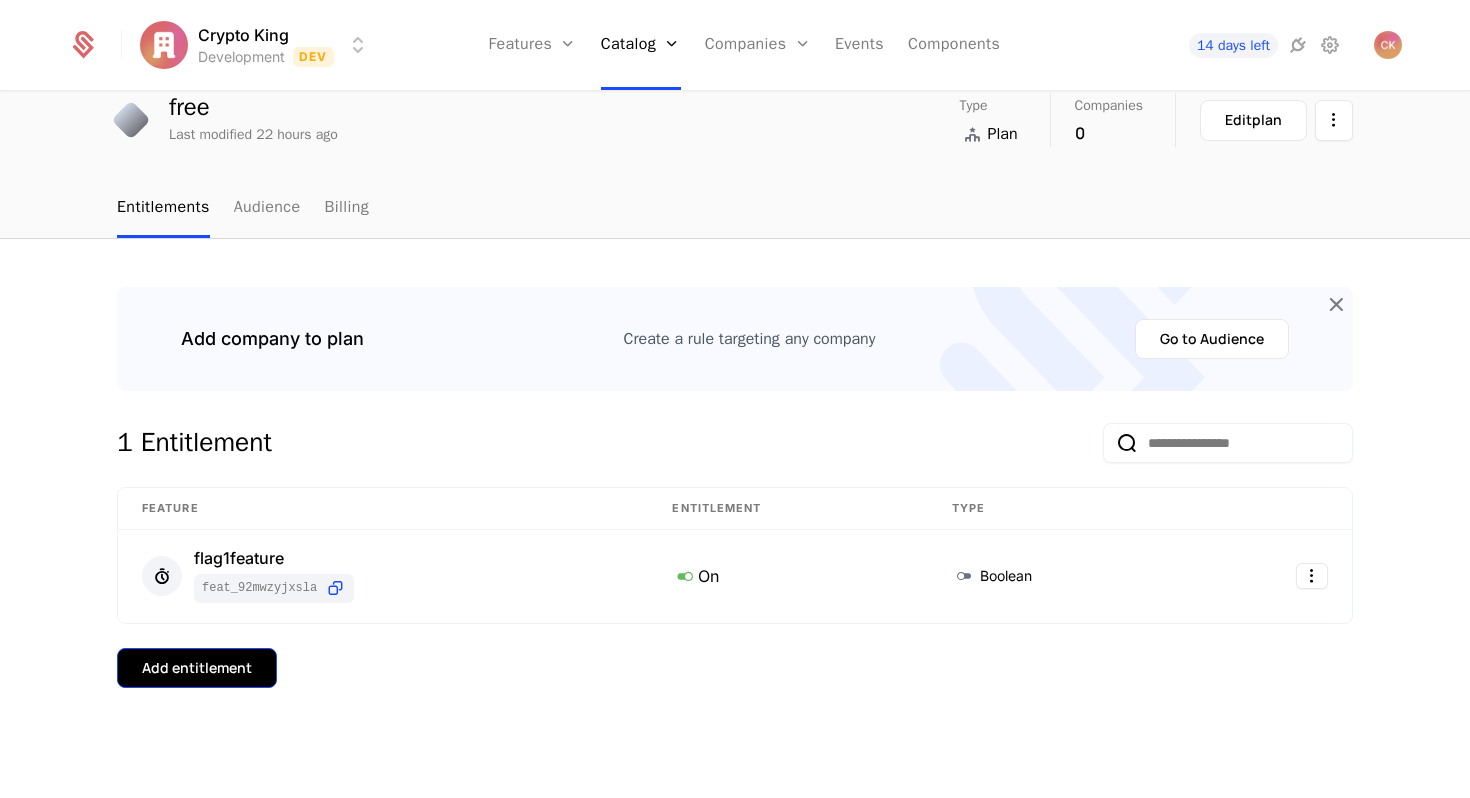 click on "Add entitlement" at bounding box center [197, 668] 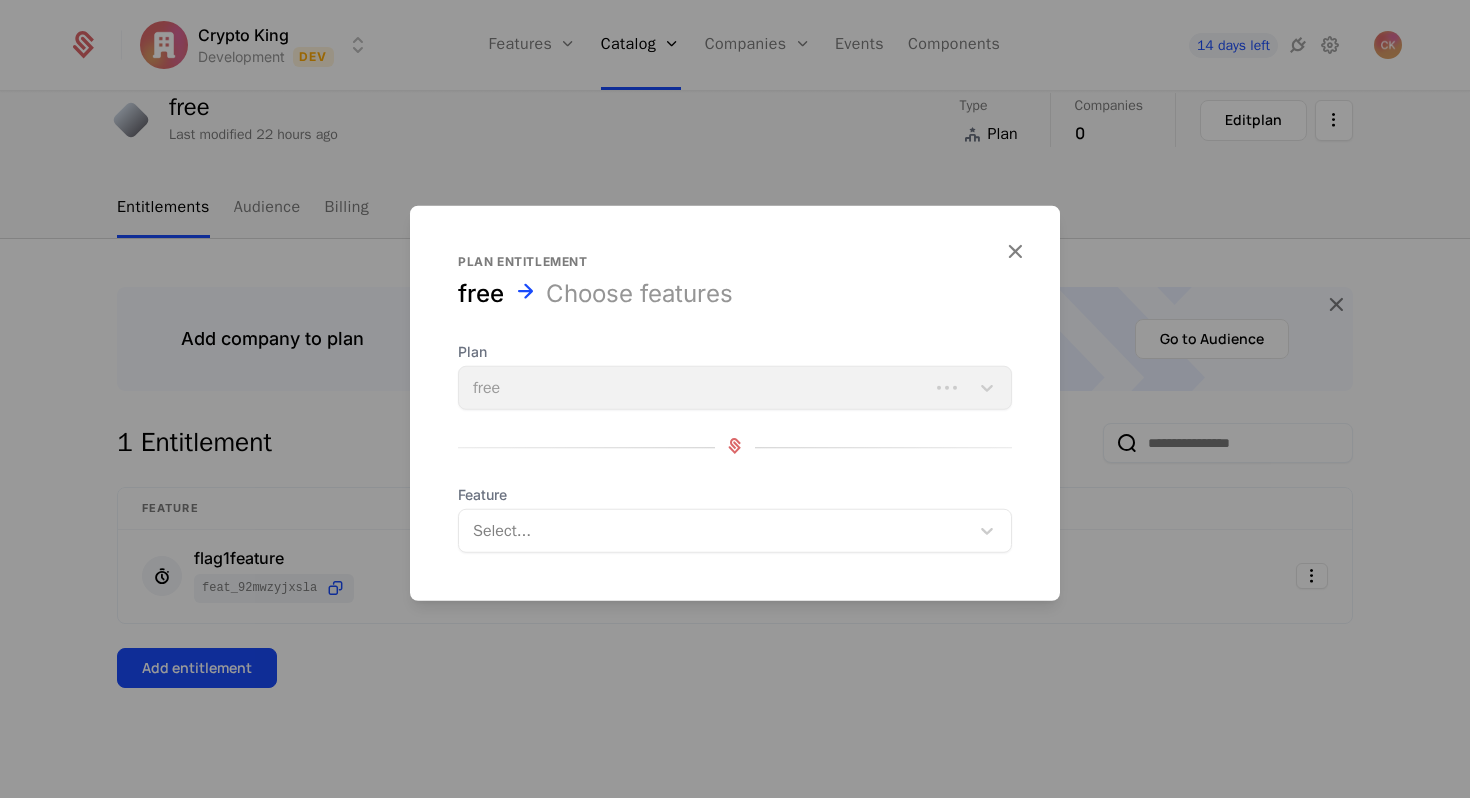 click at bounding box center (716, 531) 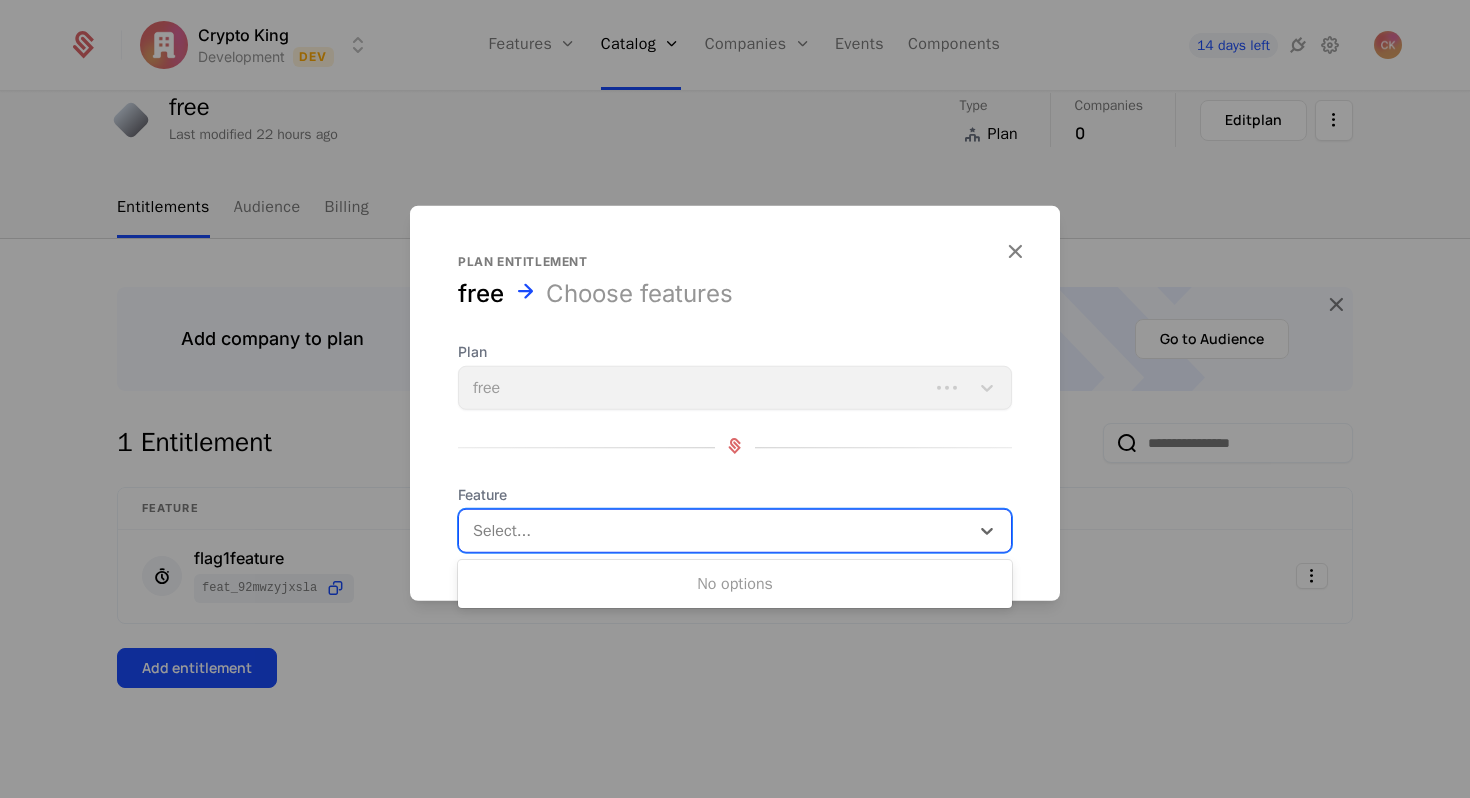 click at bounding box center (735, 399) 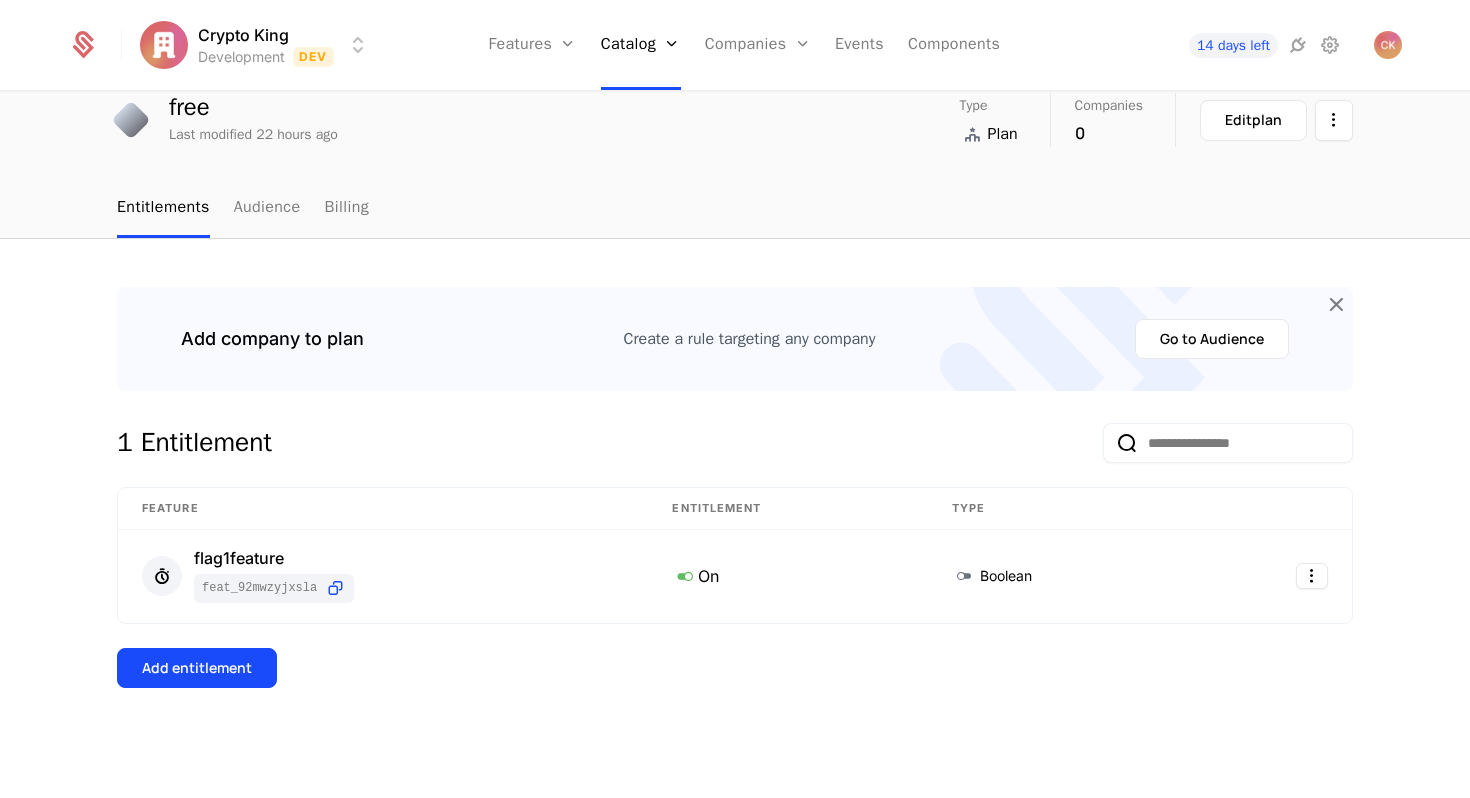 scroll, scrollTop: 0, scrollLeft: 0, axis: both 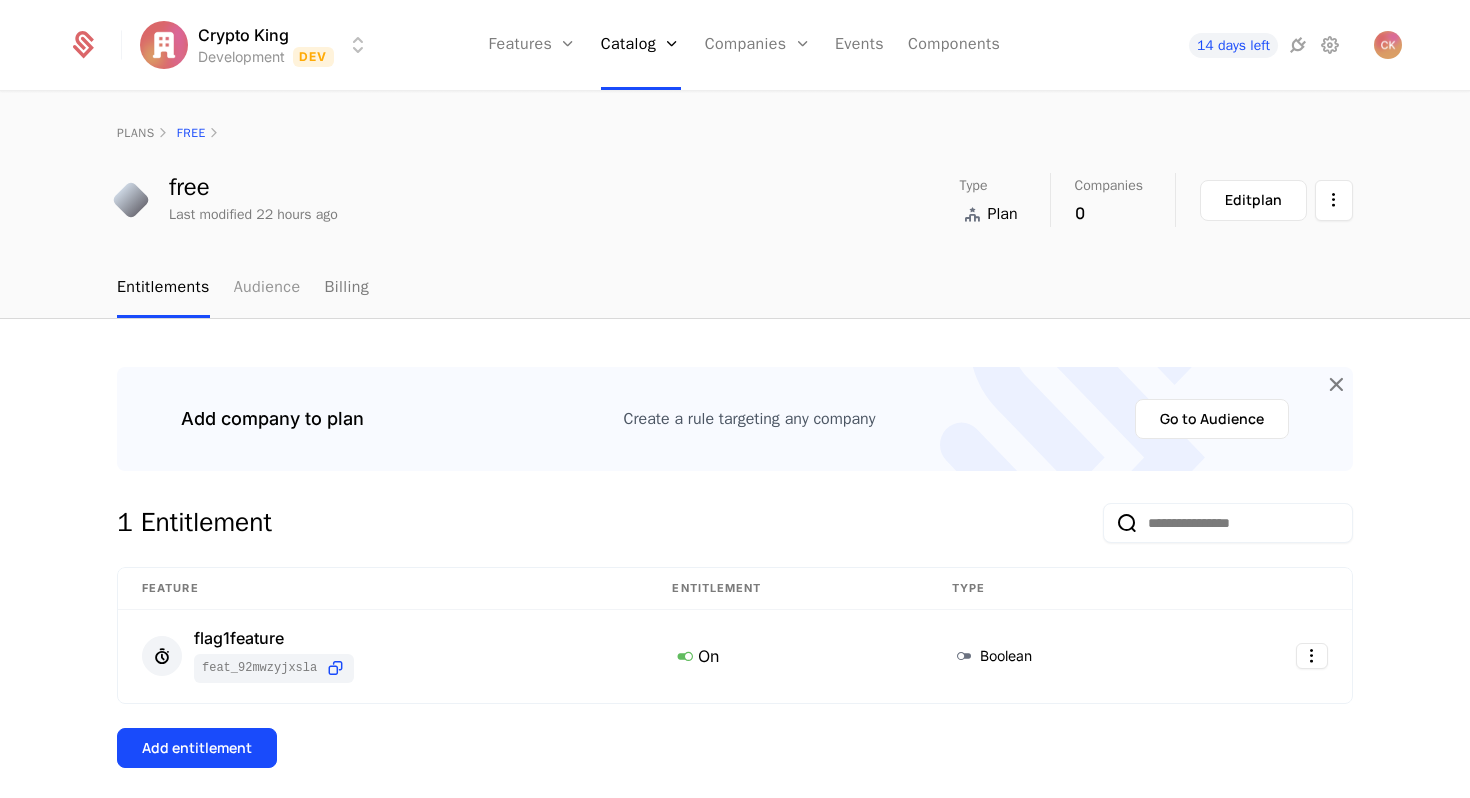 click on "Audience" at bounding box center [267, 288] 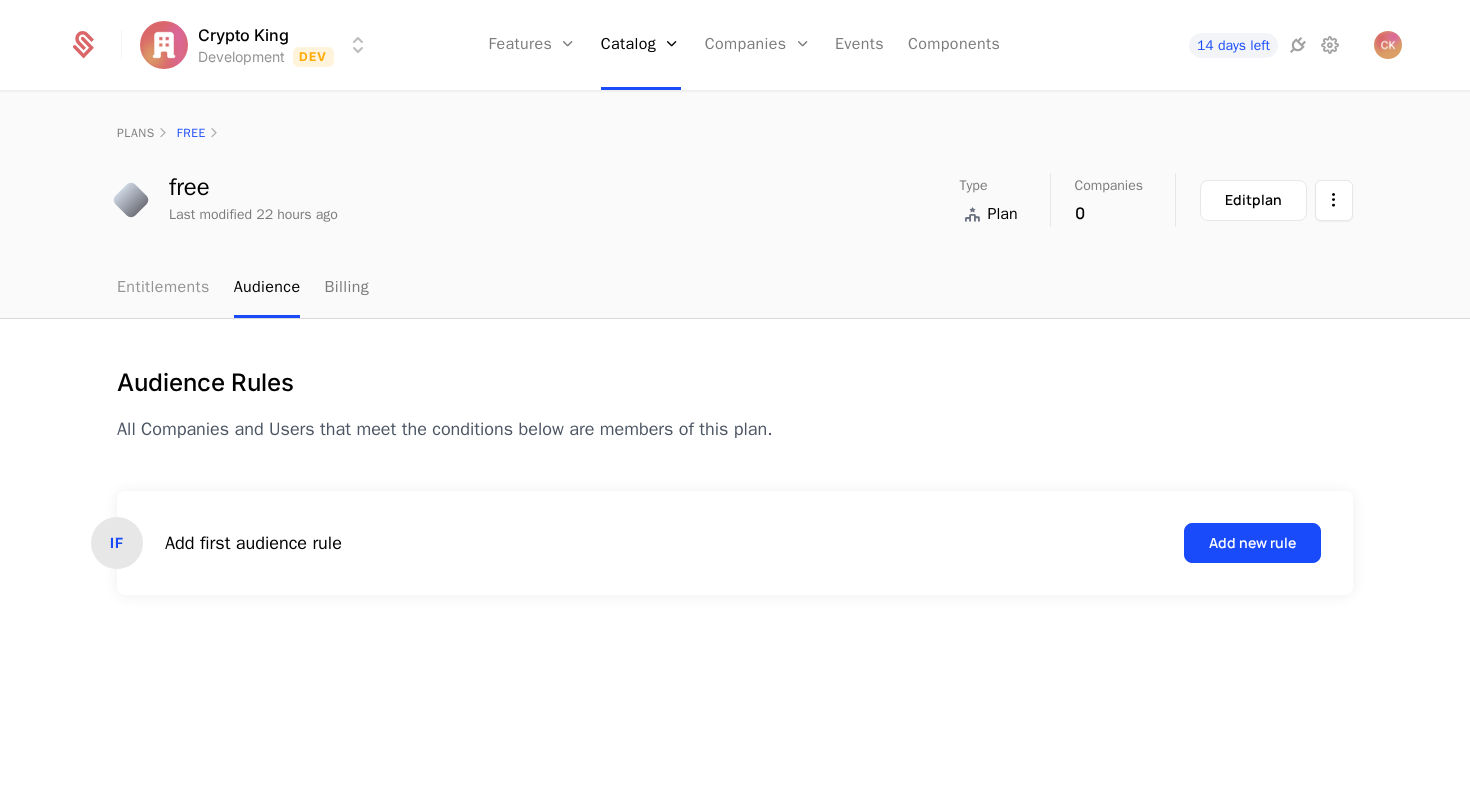 click on "Entitlements" at bounding box center [163, 288] 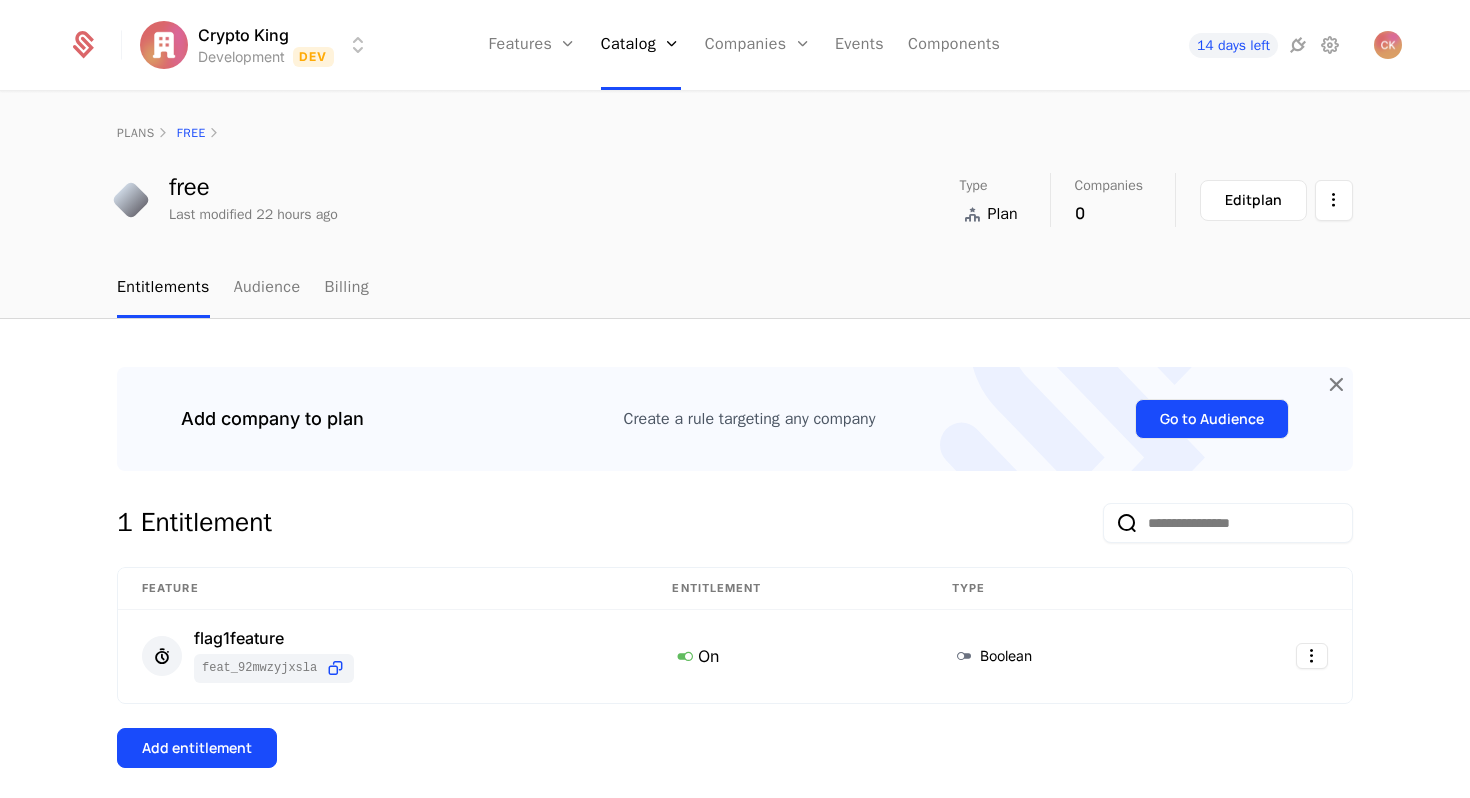 click on "Go to Audience" at bounding box center [1212, 419] 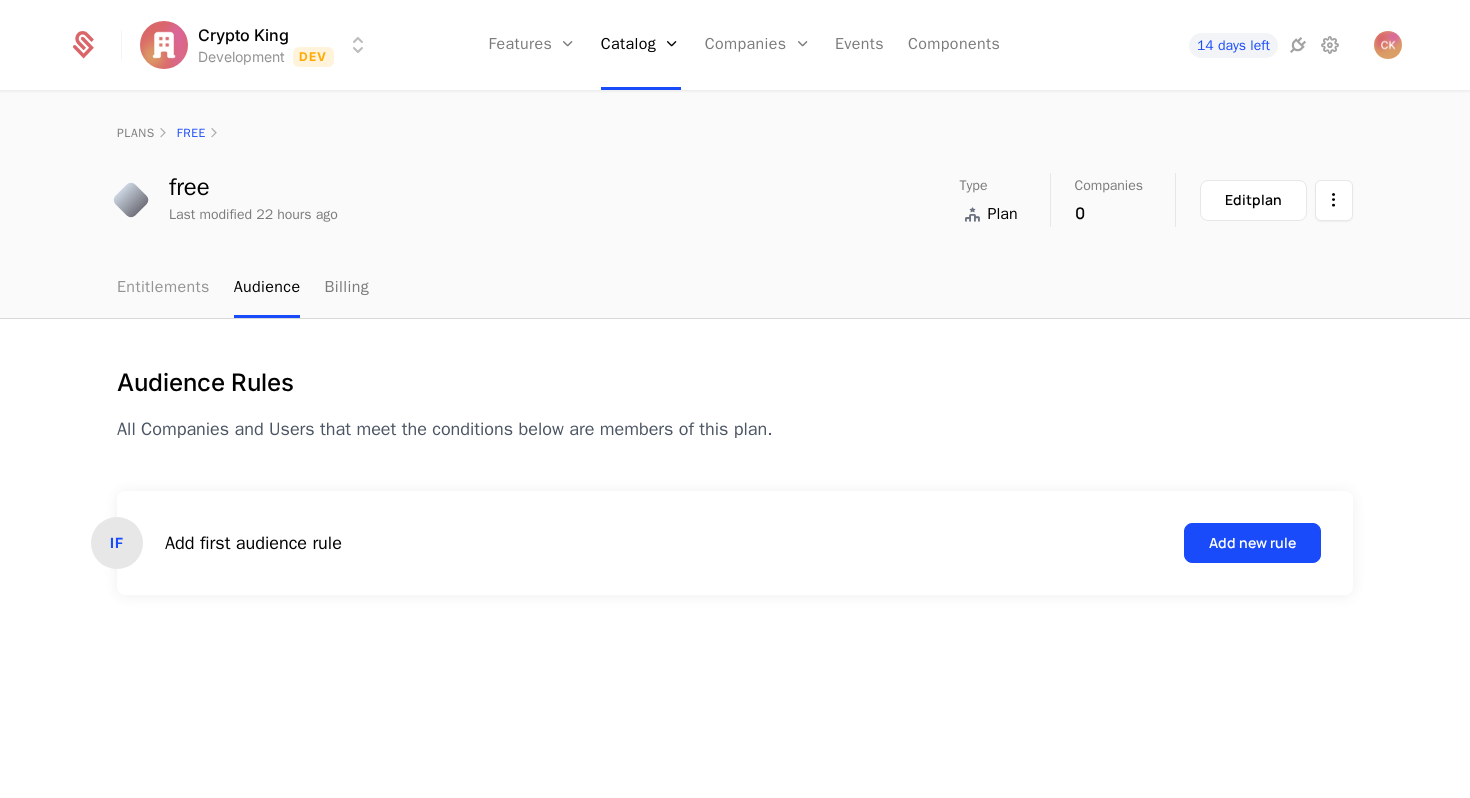 click on "Entitlements" at bounding box center [163, 288] 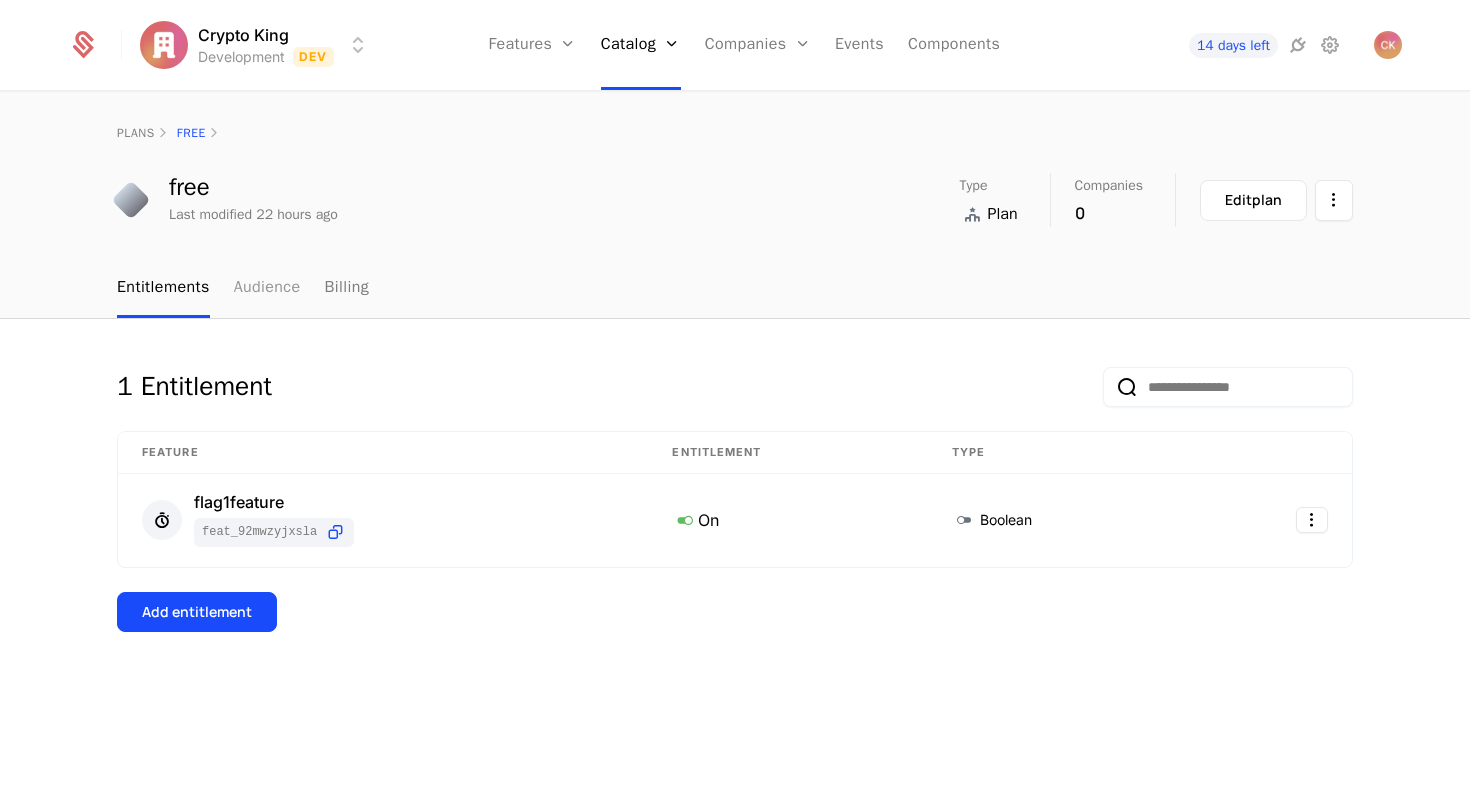 click on "Audience" at bounding box center (267, 288) 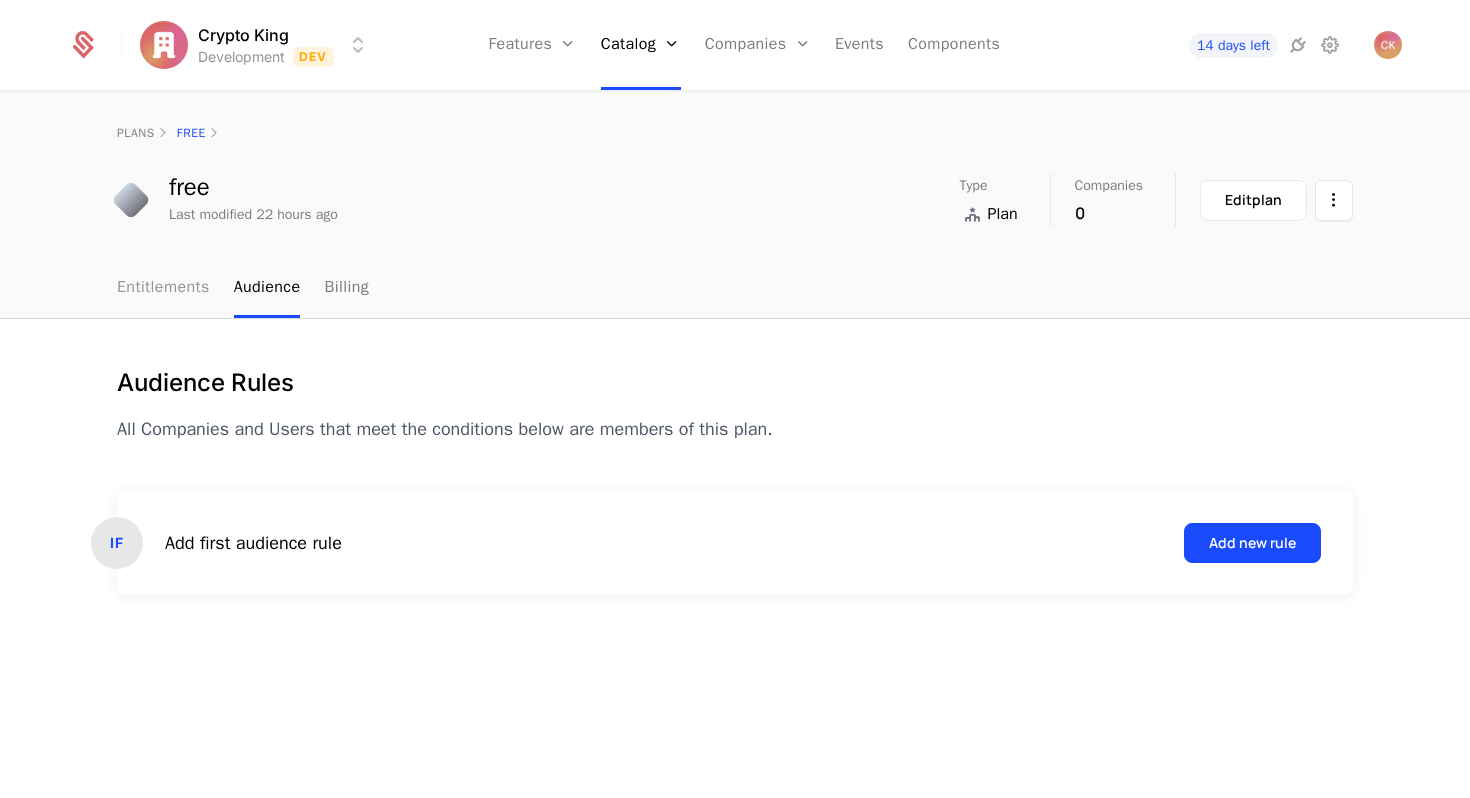 click on "Entitlements" at bounding box center [163, 288] 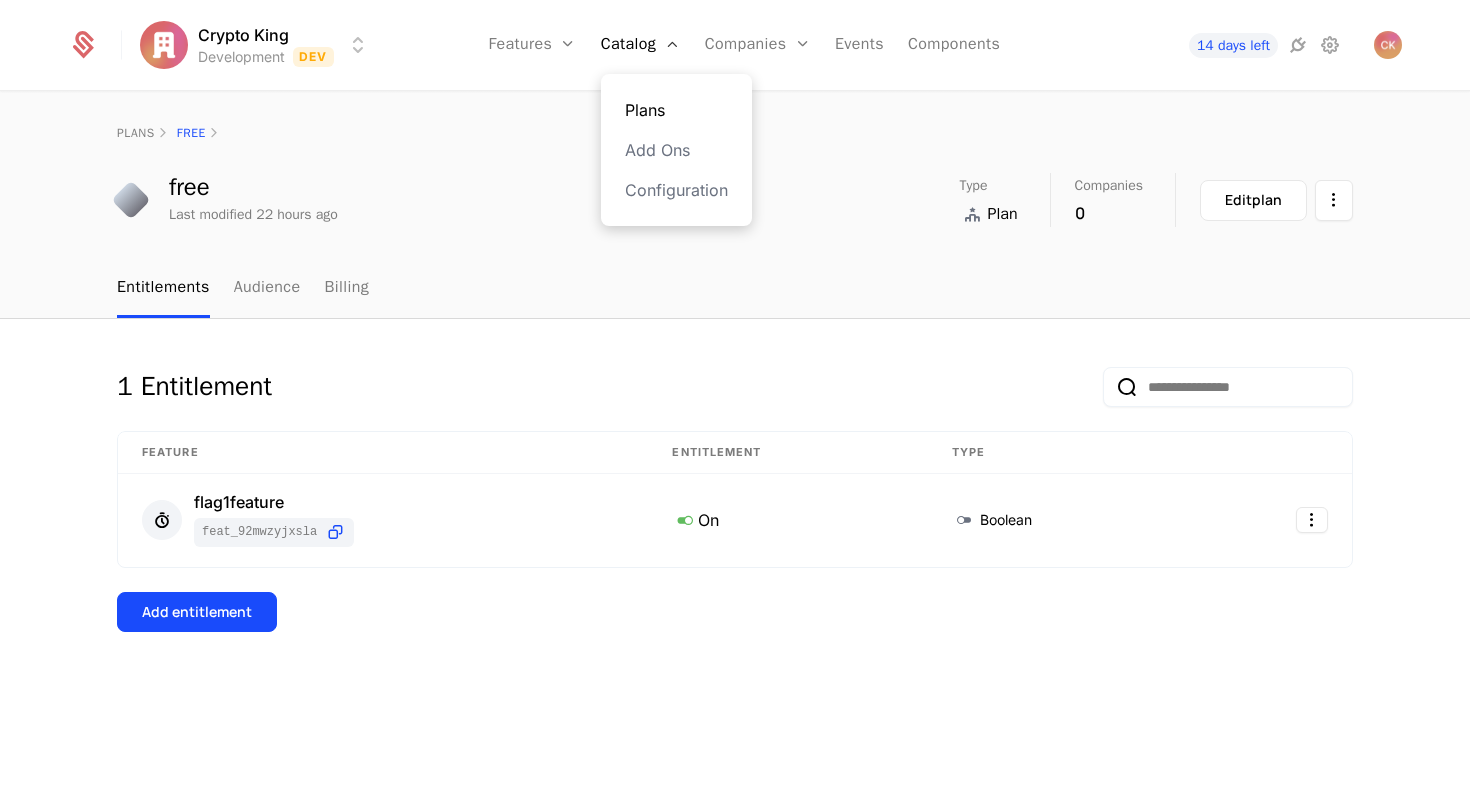 click on "Plans" at bounding box center (676, 110) 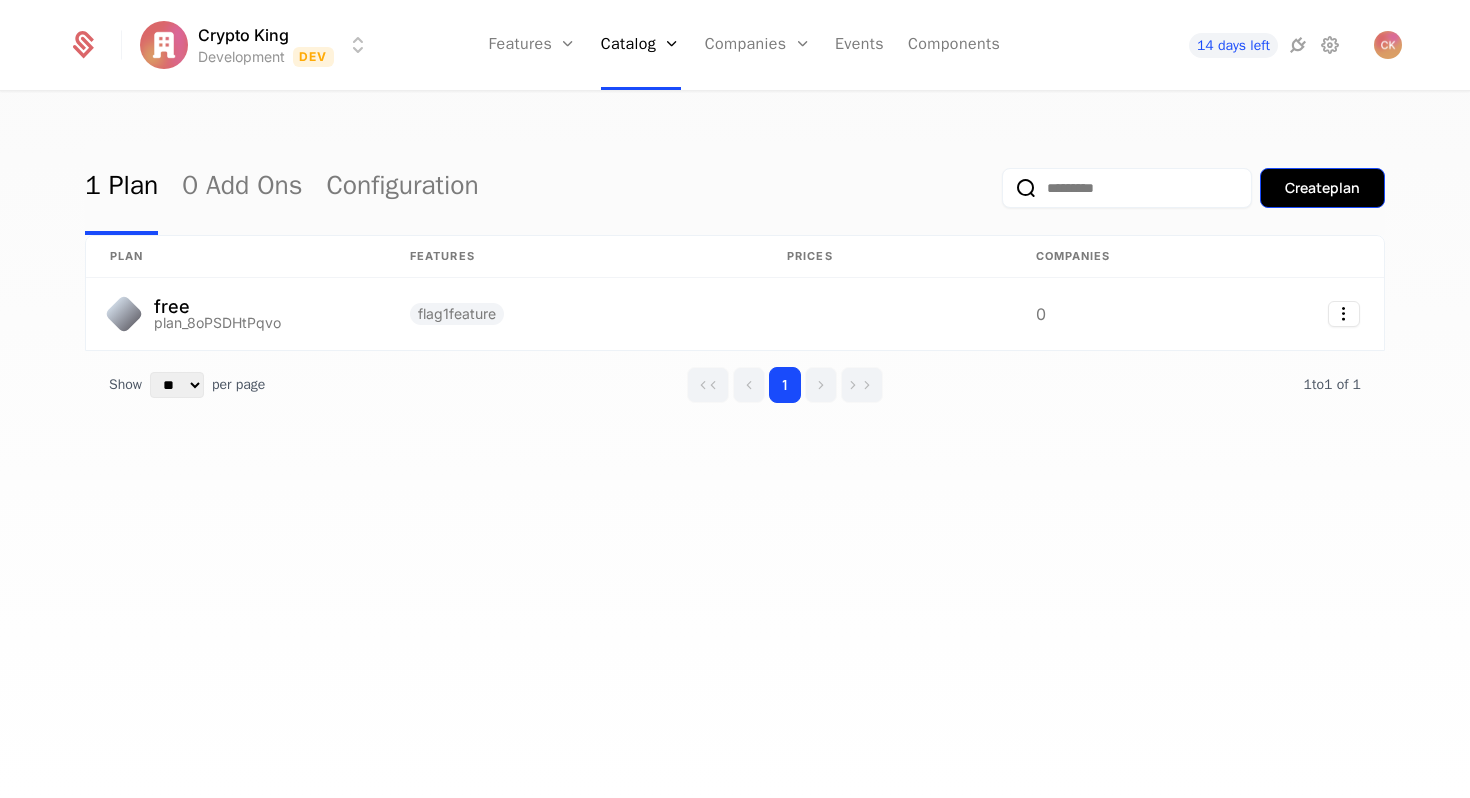 click on "Create  plan" at bounding box center [1322, 188] 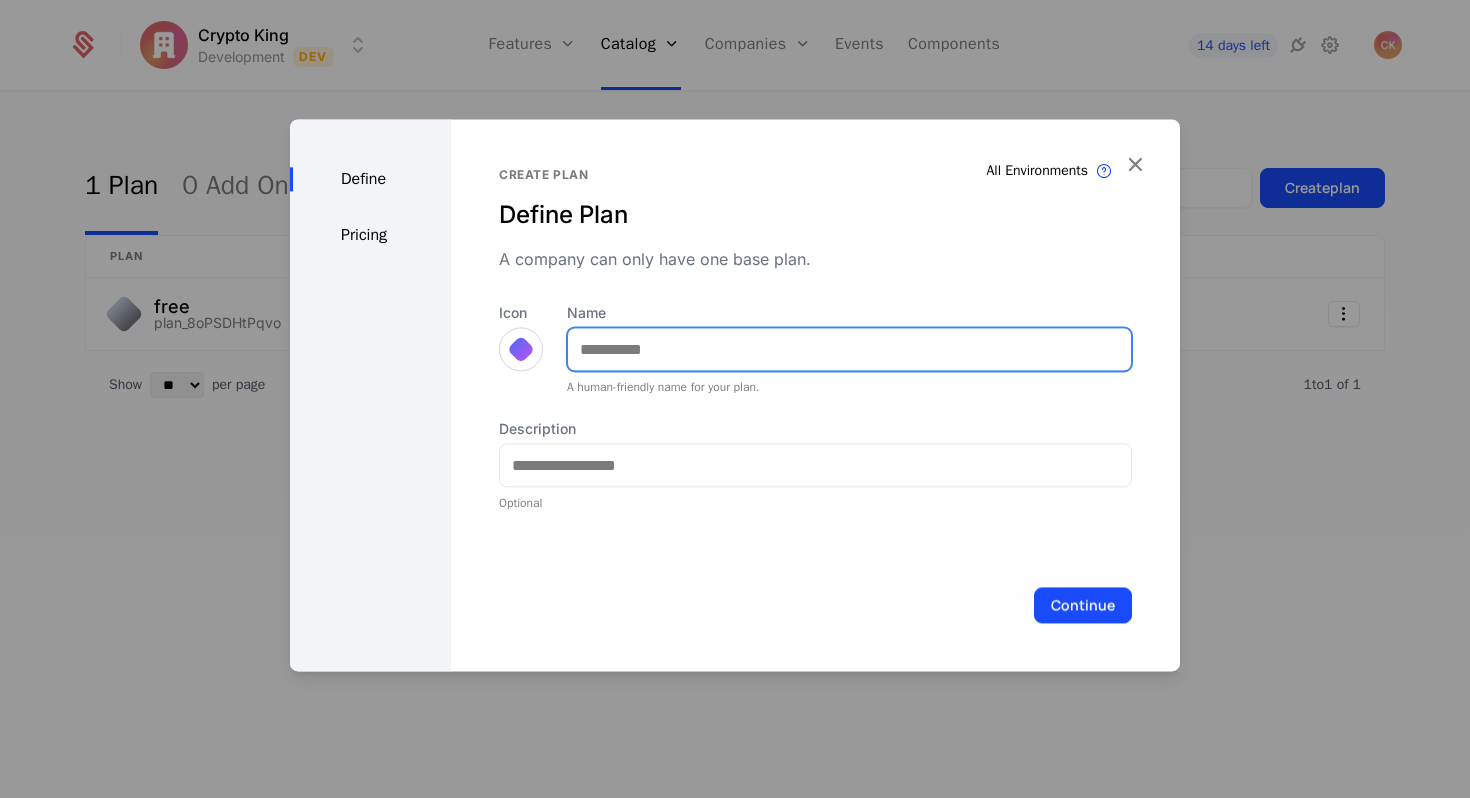 click on "Name" at bounding box center [849, 349] 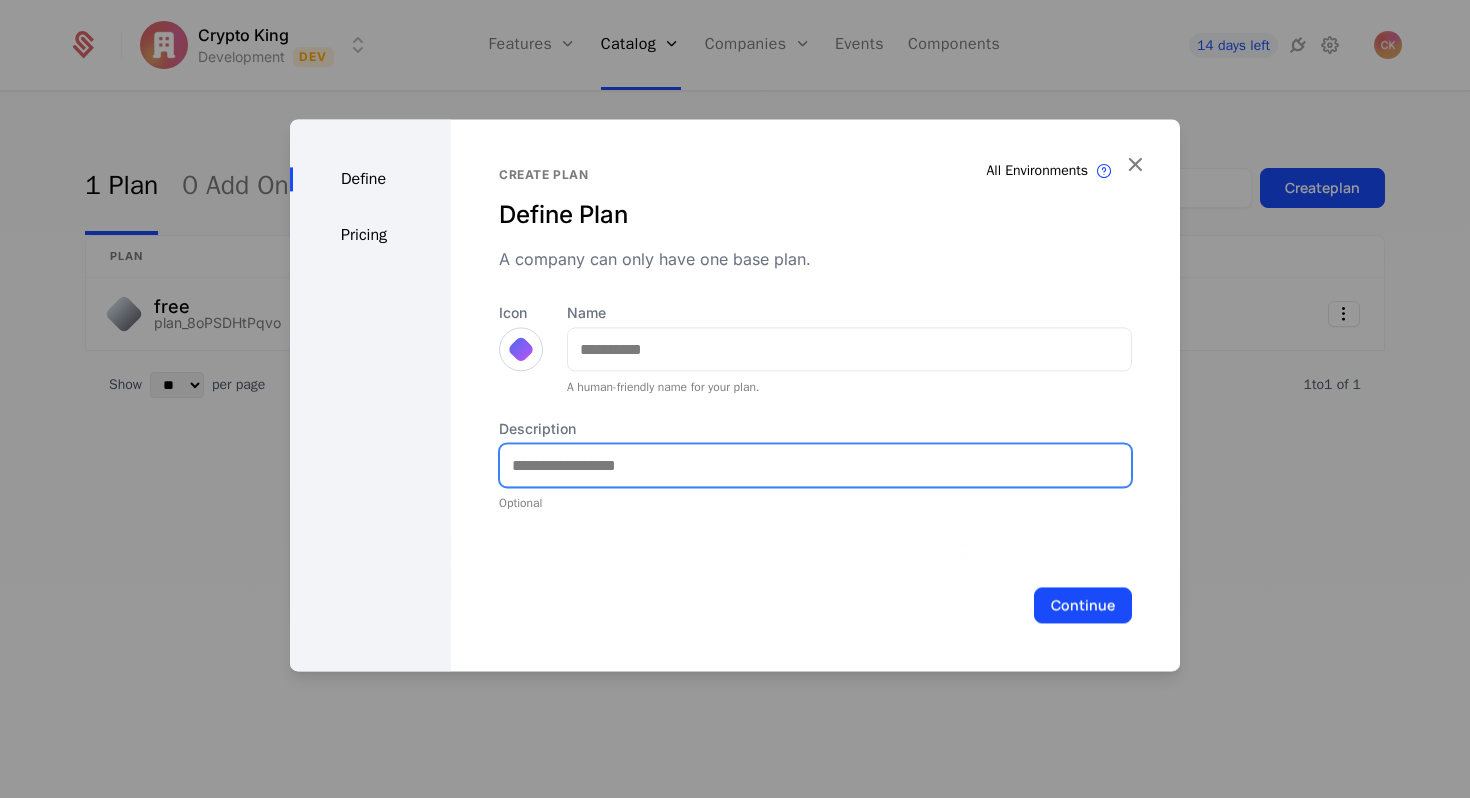 click at bounding box center [815, 465] 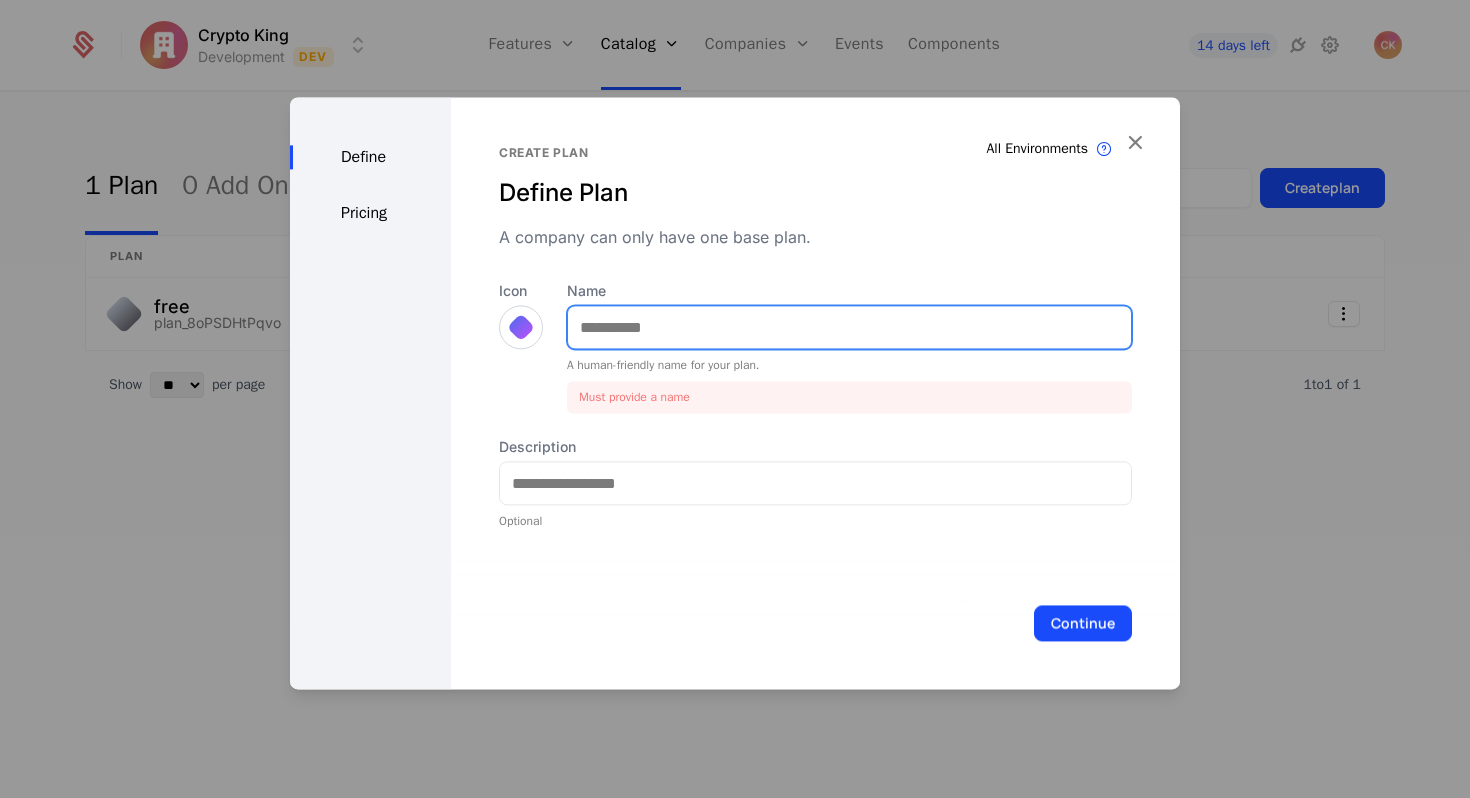 click on "Name" at bounding box center [849, 327] 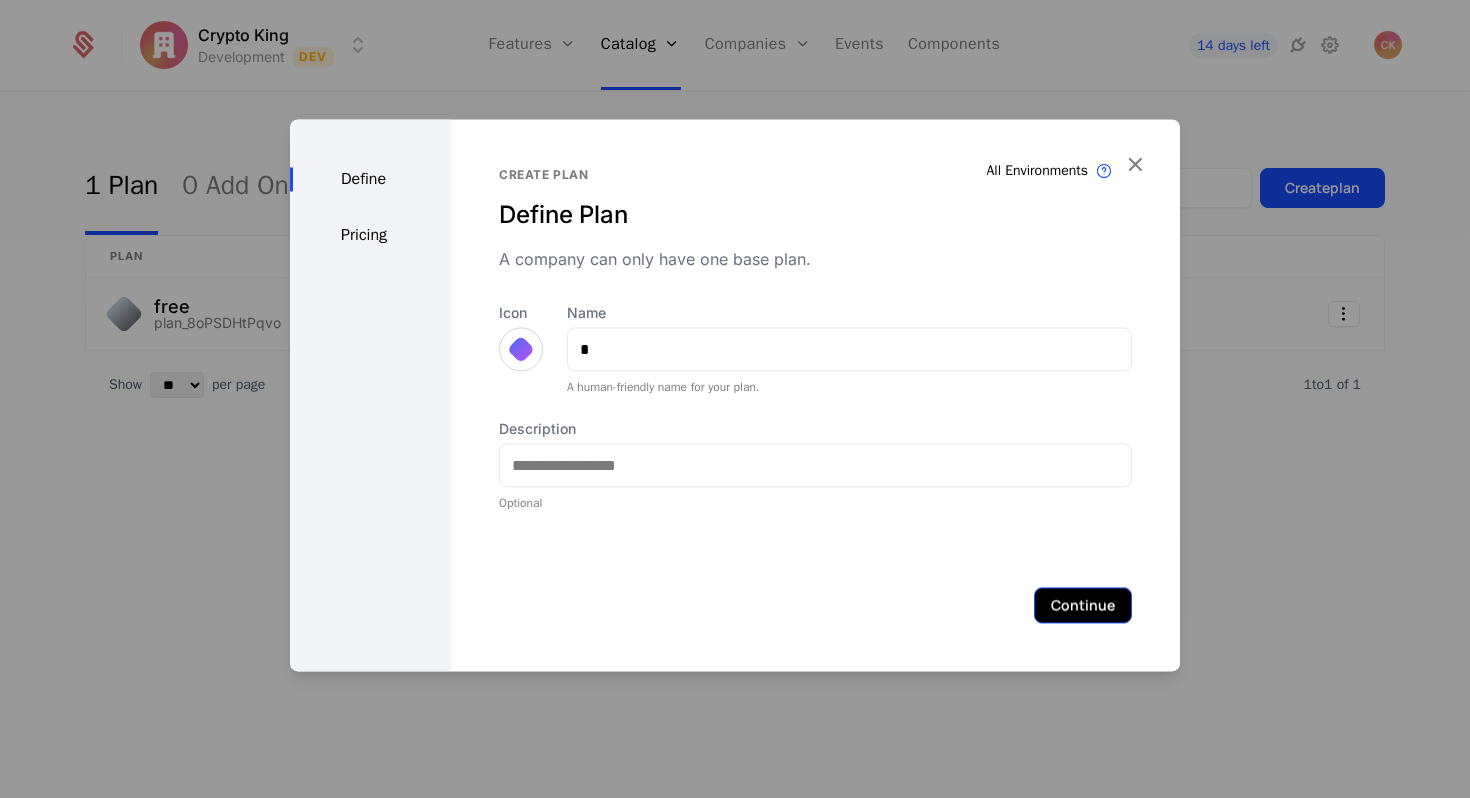 click on "Continue" at bounding box center (1083, 605) 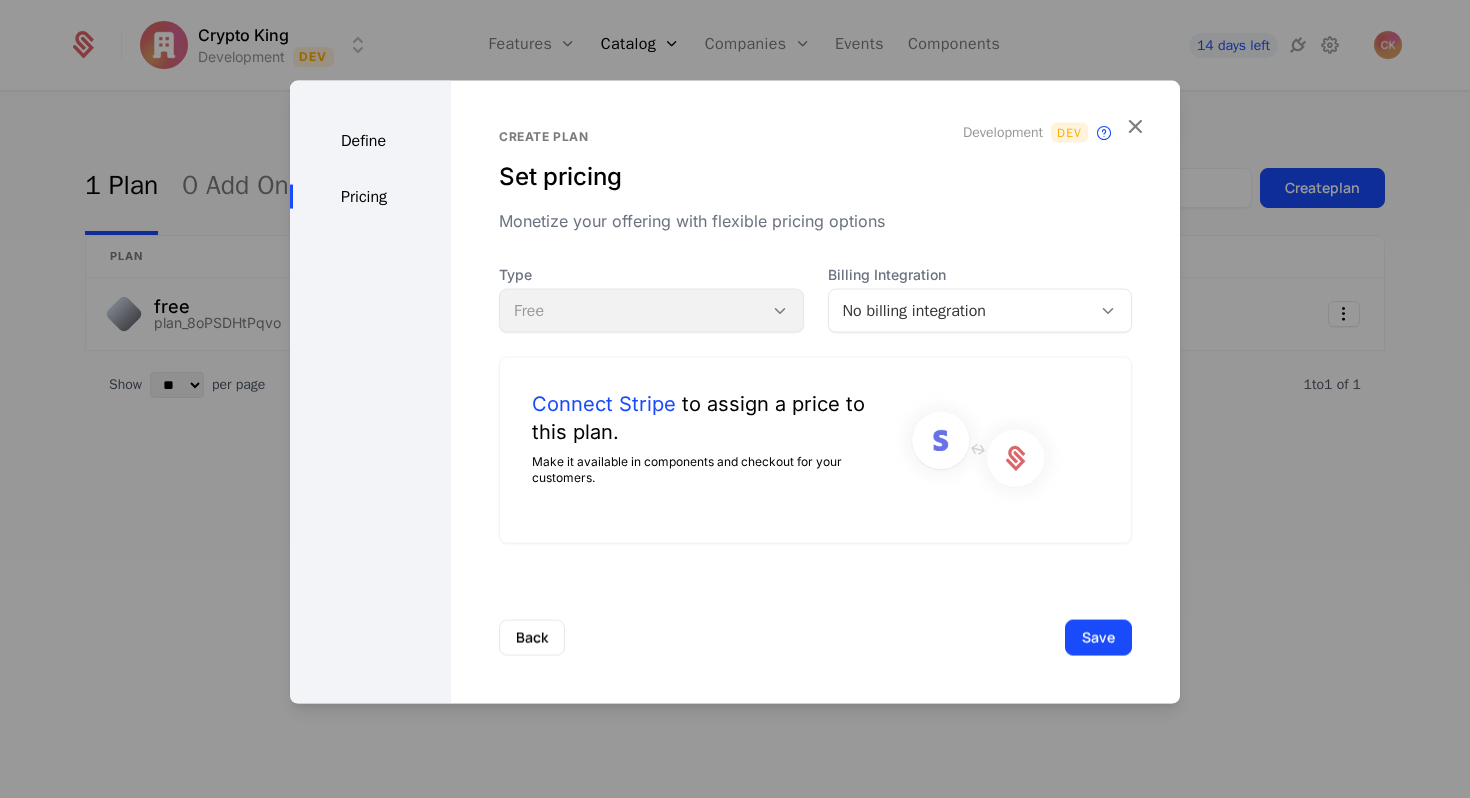 click on "Type Free" at bounding box center [651, 299] 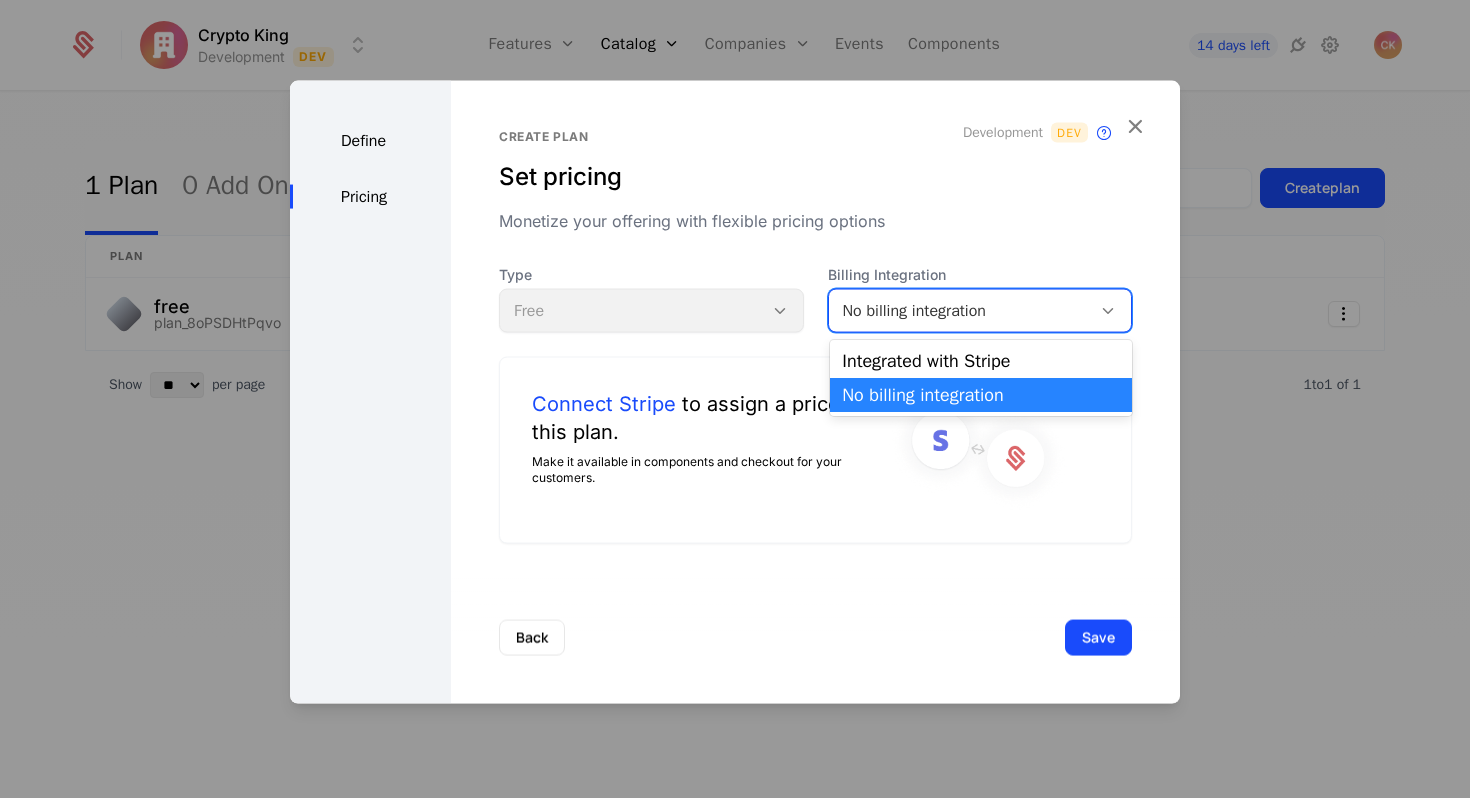 click on "Connect Stripe   to assign a price to this plan. Make it available in components and checkout for your customers." at bounding box center (815, 450) 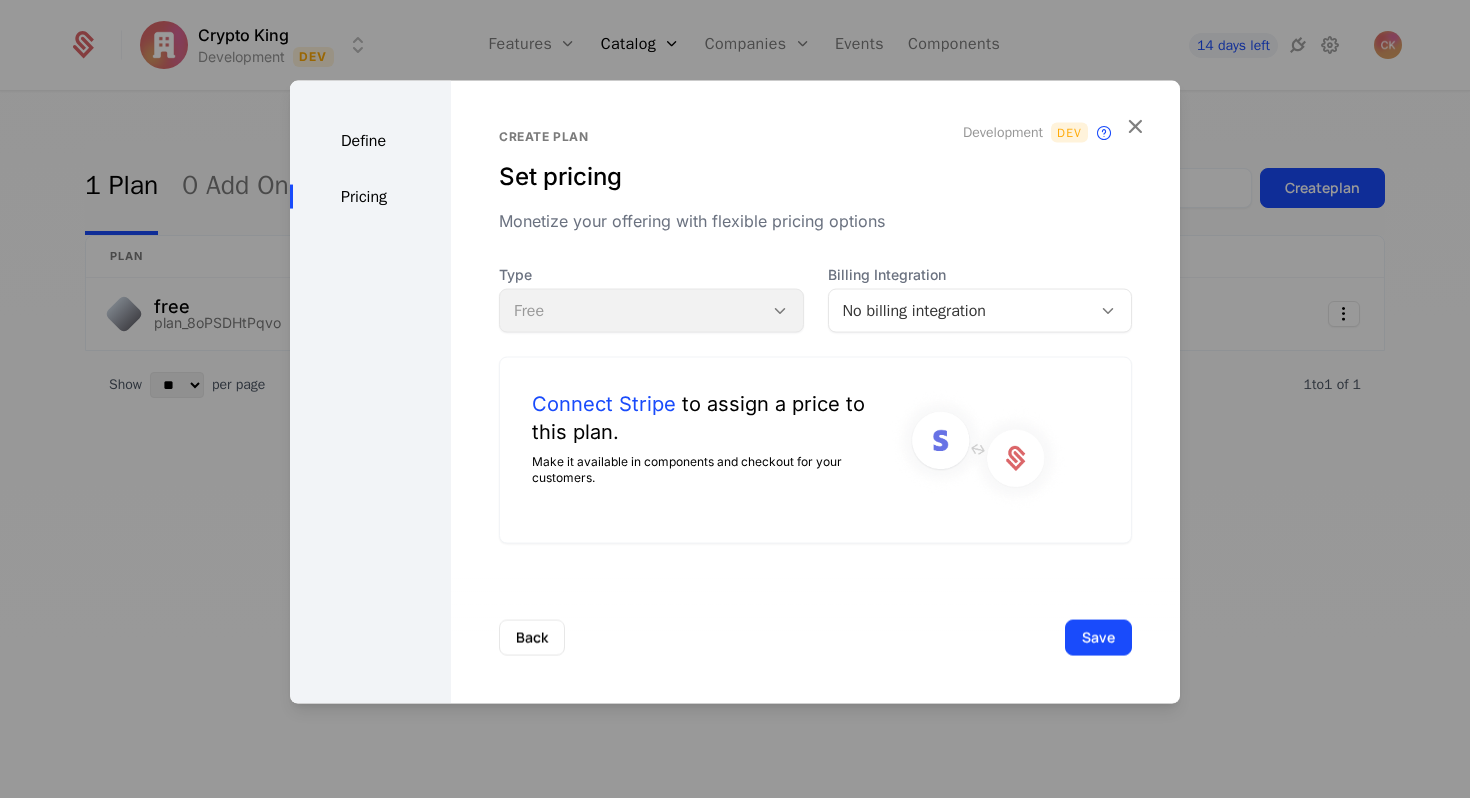click on "No billing integration" at bounding box center (960, 311) 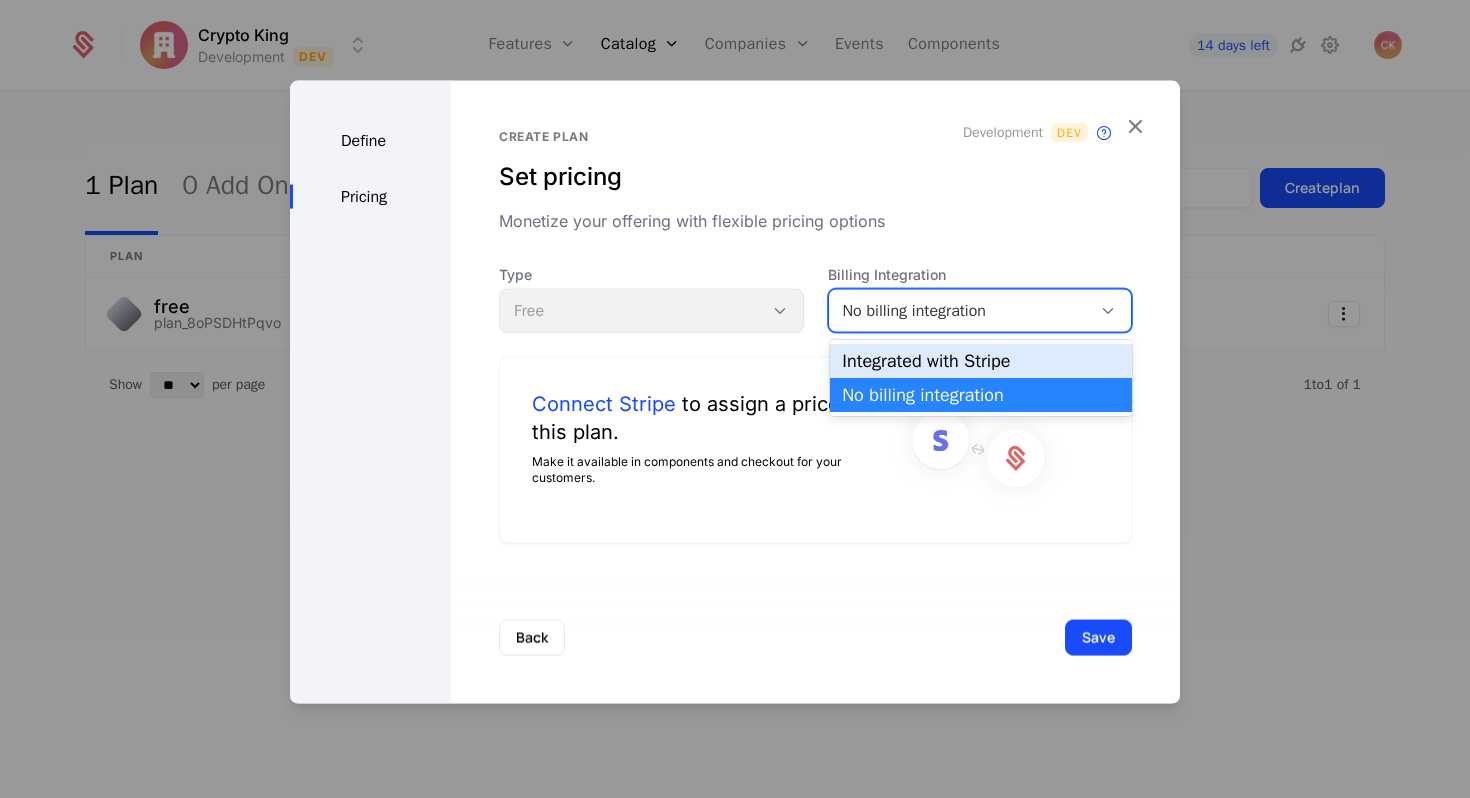 click on "Integrated with Stripe" at bounding box center [981, 361] 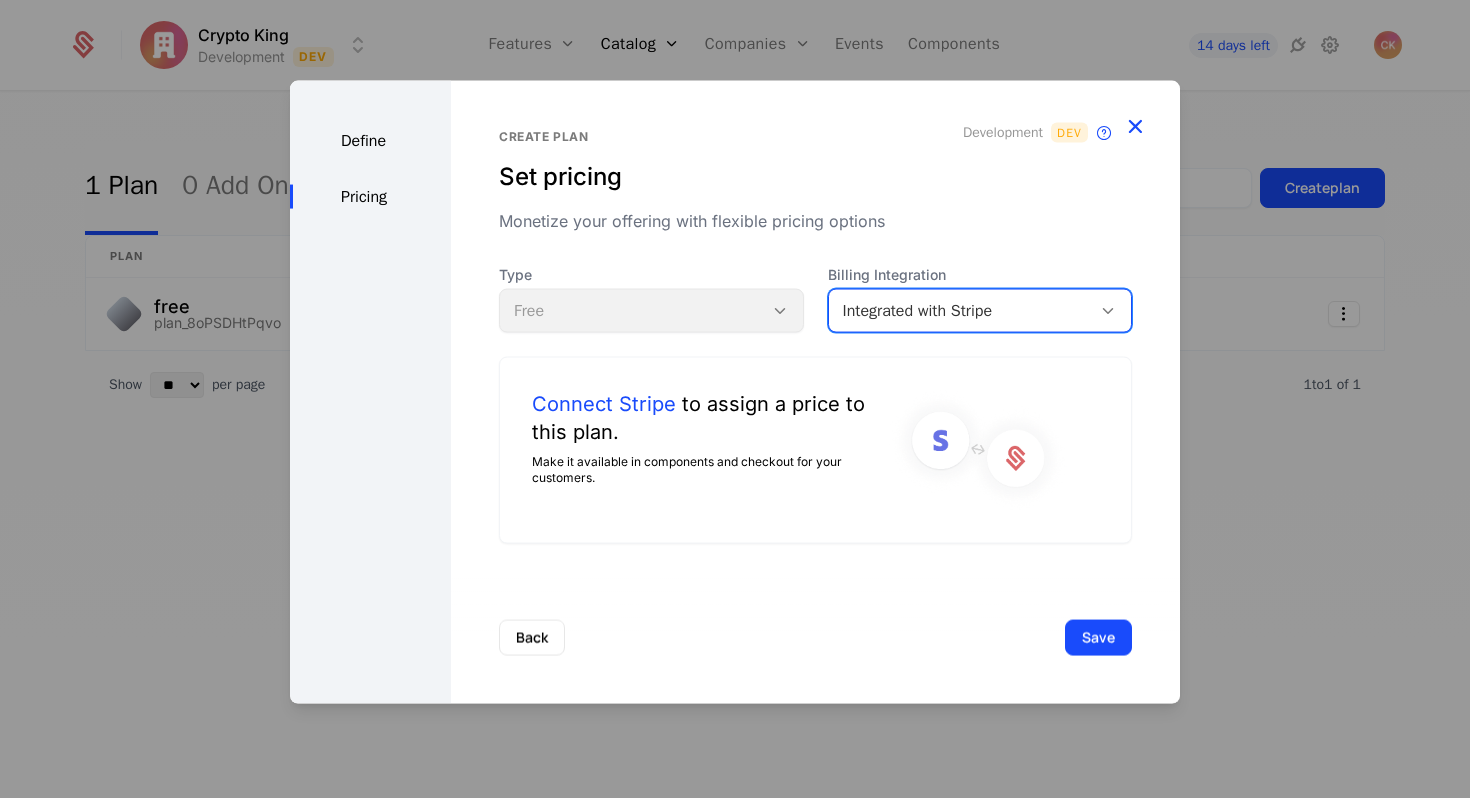 click at bounding box center [1135, 126] 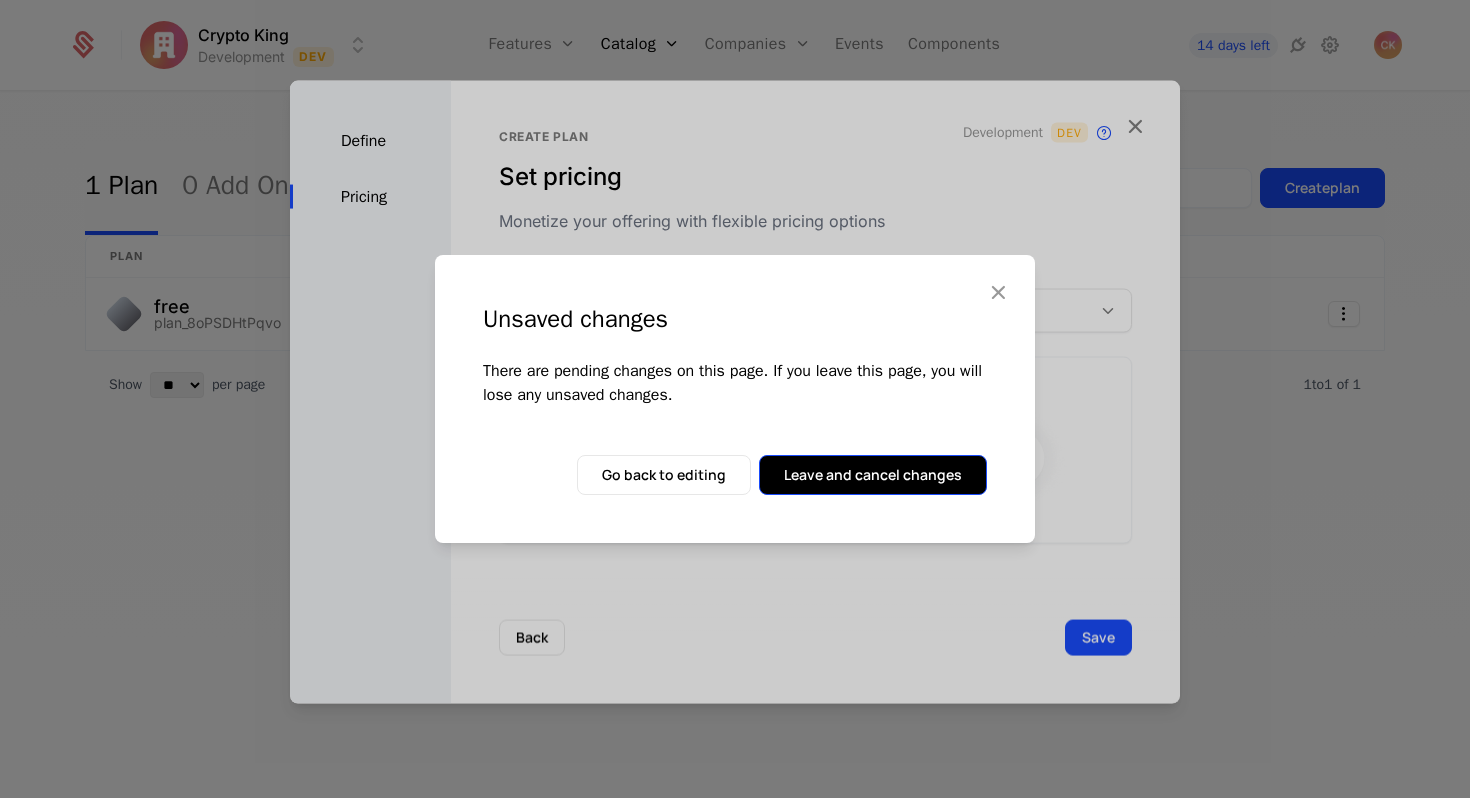 click on "Leave and cancel changes" at bounding box center [873, 475] 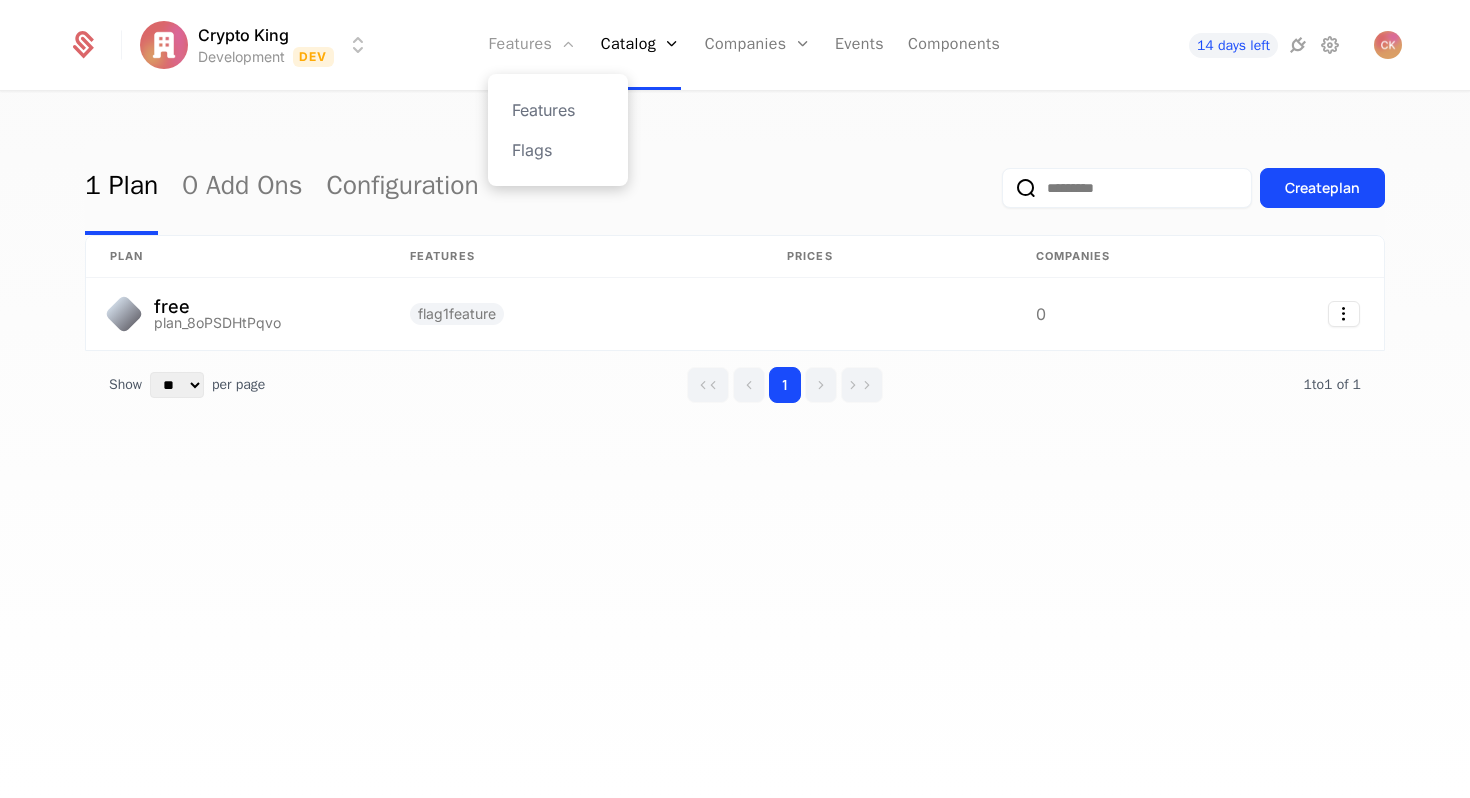 click on "Features" at bounding box center [532, 45] 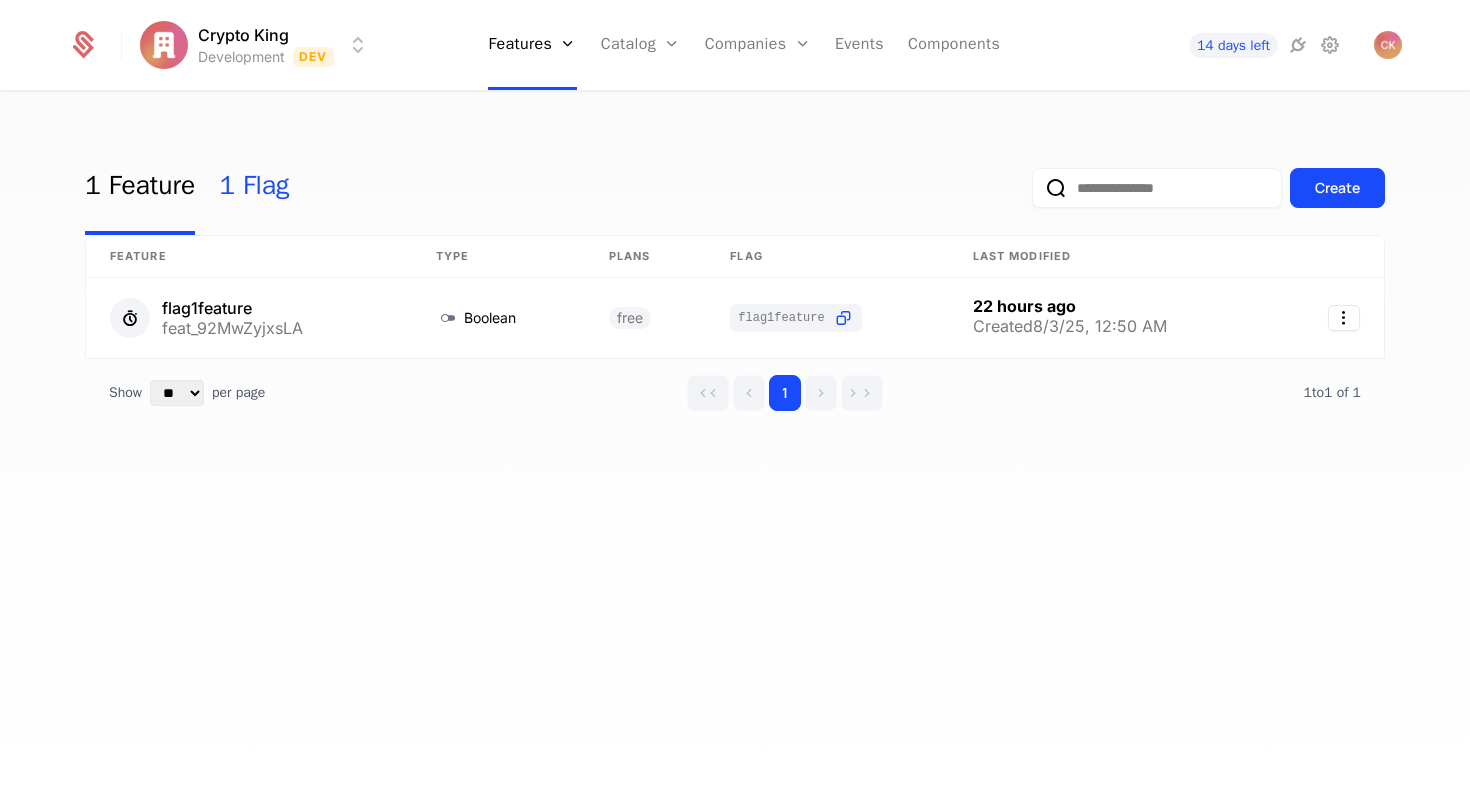 click on "1 Flag" at bounding box center (254, 188) 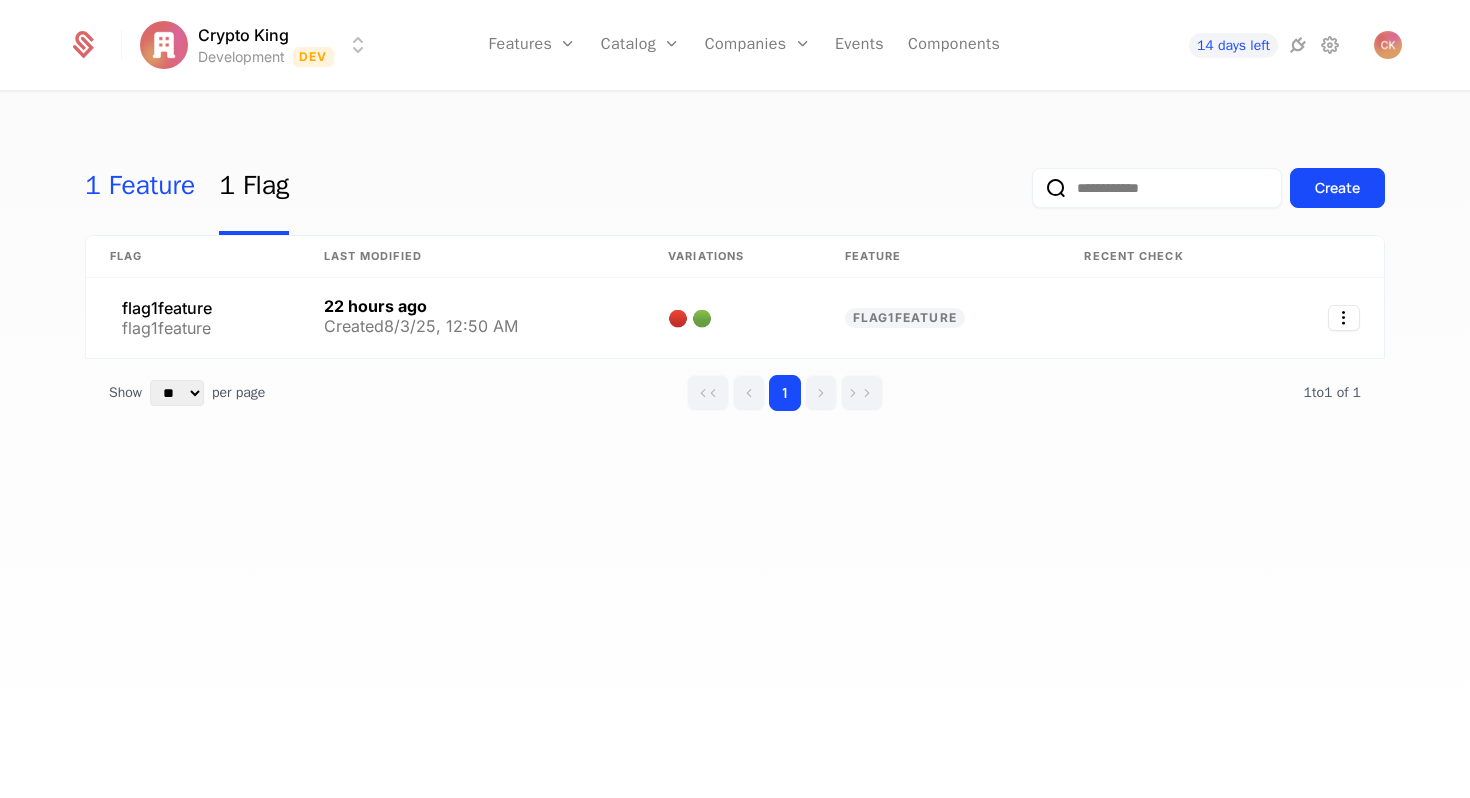 click on "1 Feature" at bounding box center [140, 188] 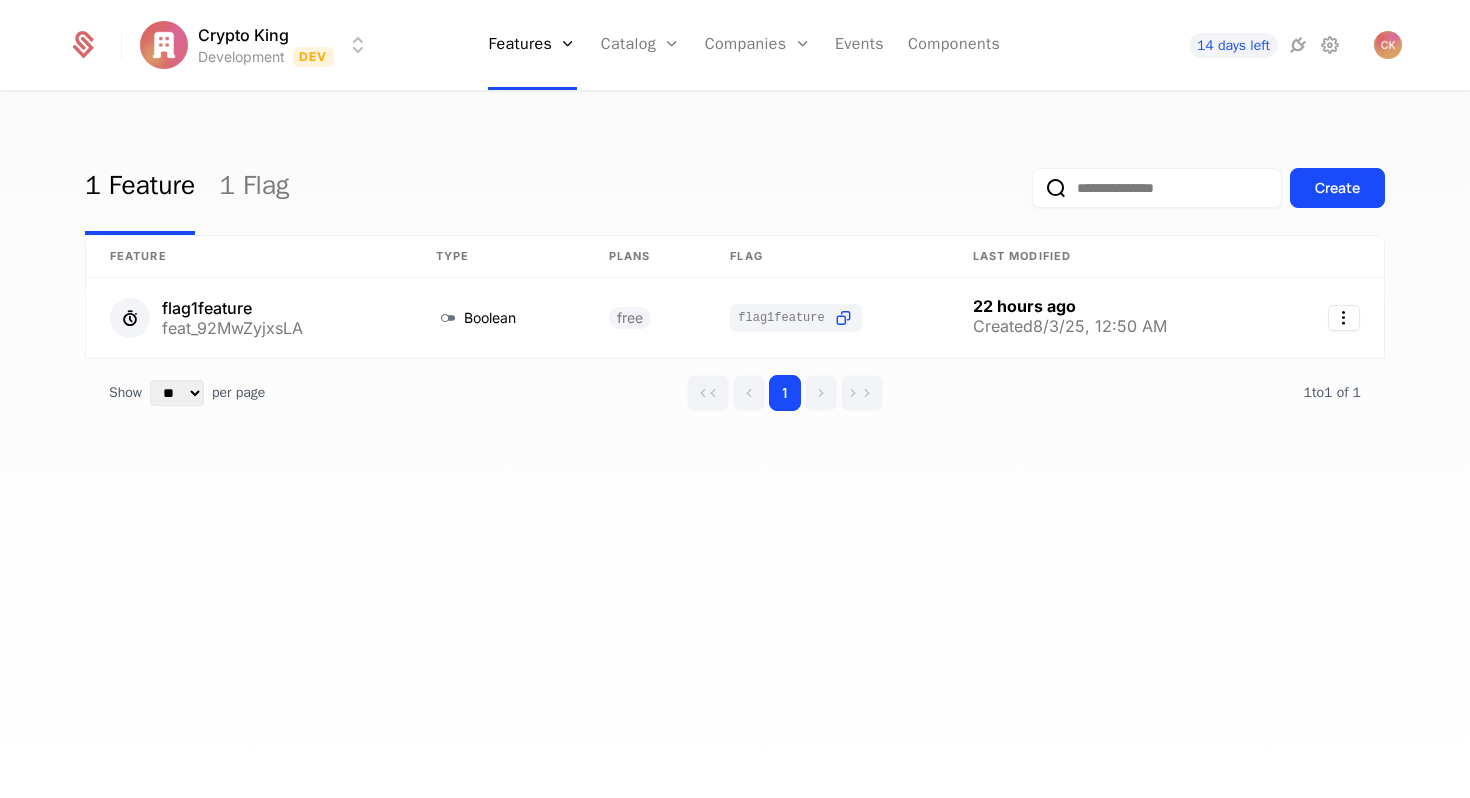 click on "1 Feature 1 Flag Create Feature Type Plans Flag Last Modified flag1feature feat_92MwZyjxsLA Boolean free flag1feature 22 hours ago Created  8/3/25, 12:50 AM Show ** ** ** *** *** per page per page 1 1  to  1   of   1  of   1" at bounding box center [735, 451] 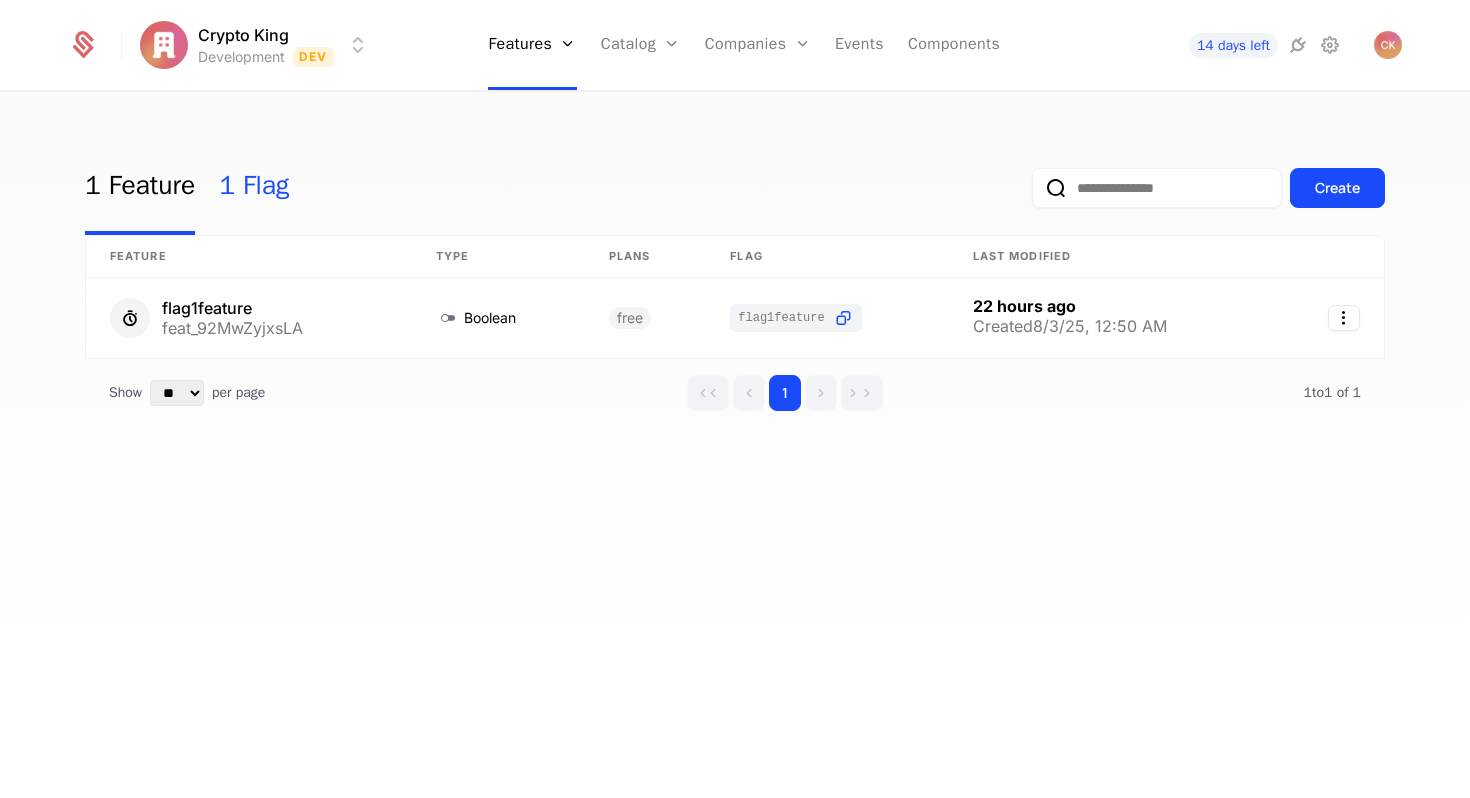 click on "1 Flag" at bounding box center [254, 188] 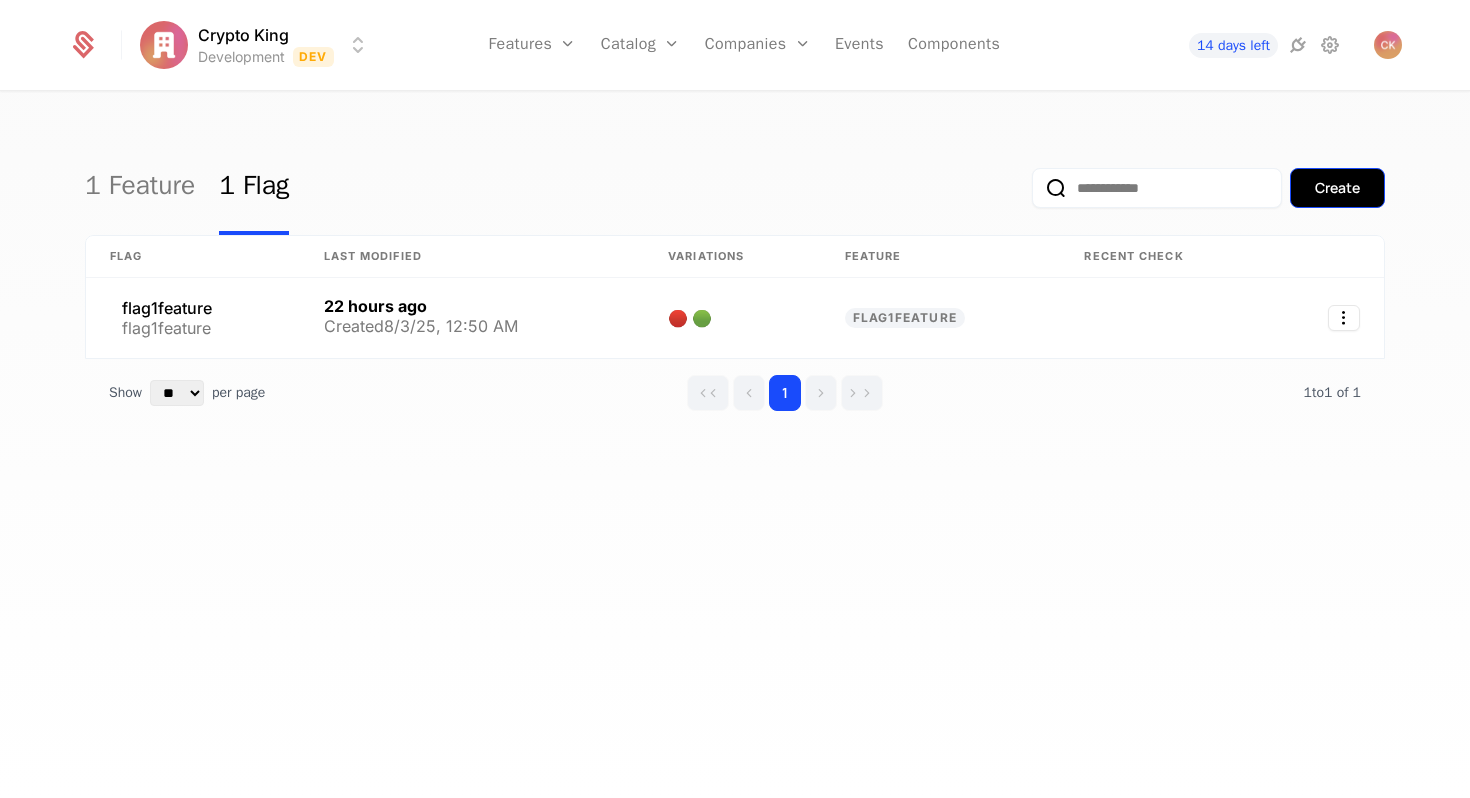 click on "Create" at bounding box center (1337, 188) 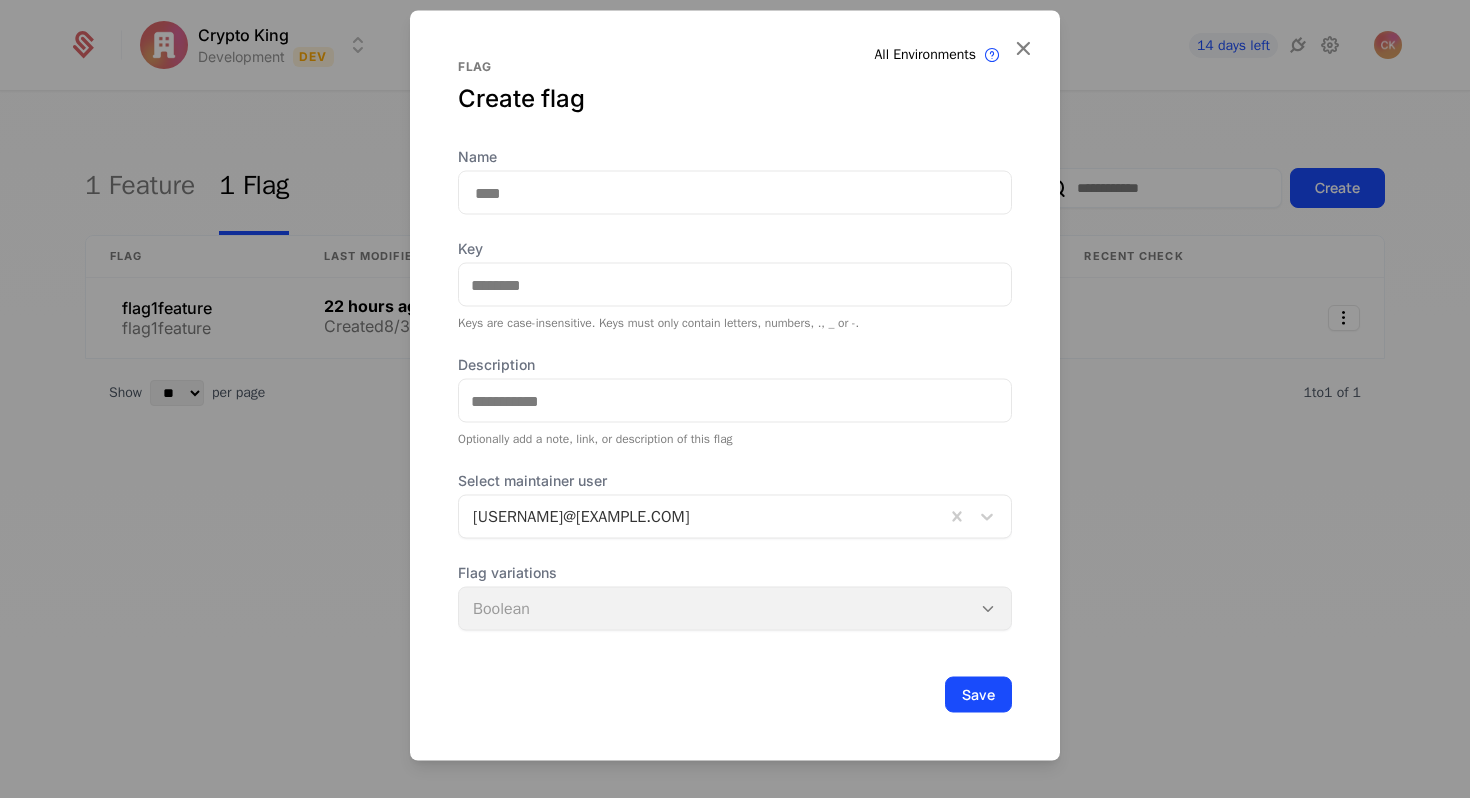 click on "Name" at bounding box center (735, 193) 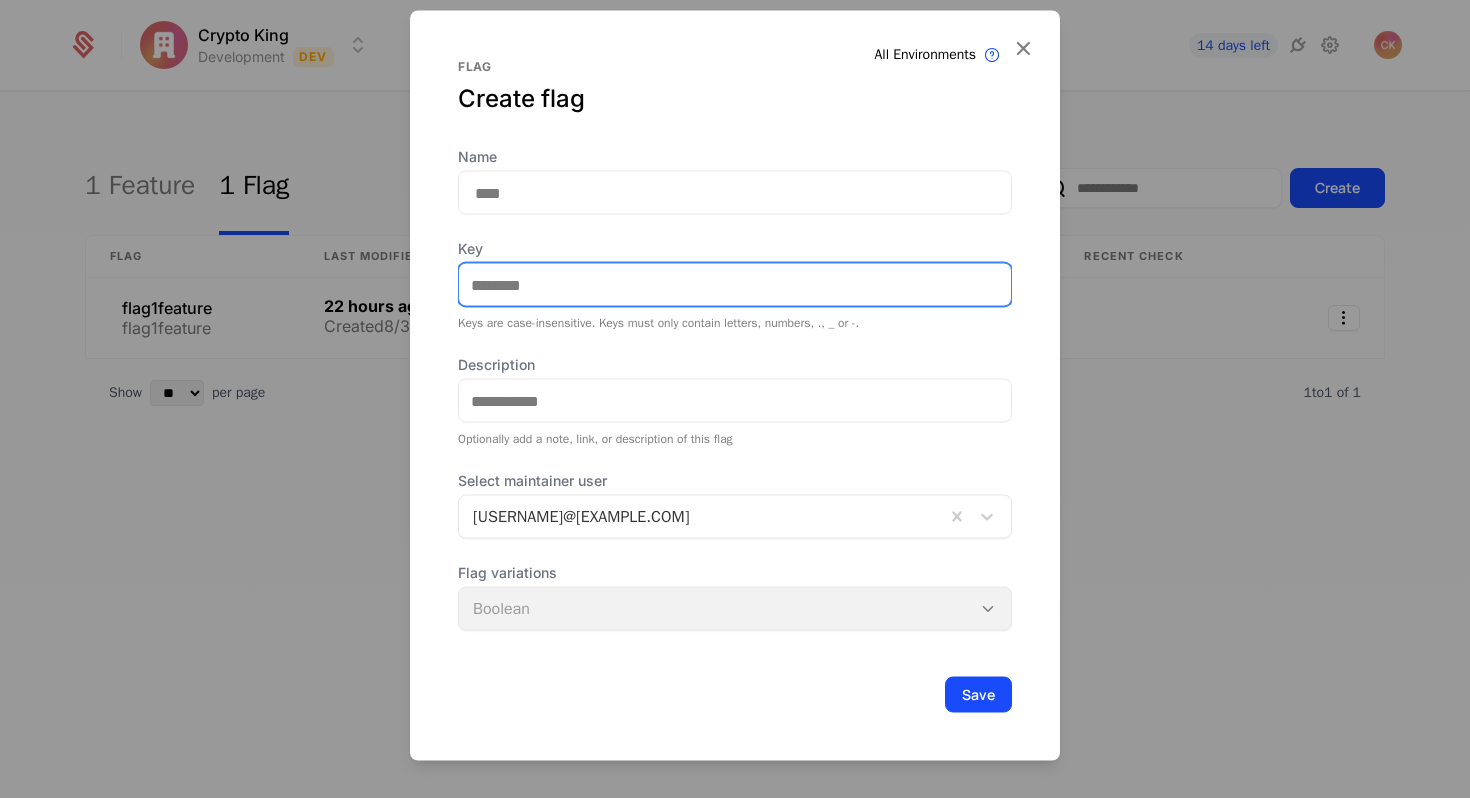 click on "Key Keys are case-insensitive. Keys must only contain letters, numbers, ., _ or -." at bounding box center [735, 285] 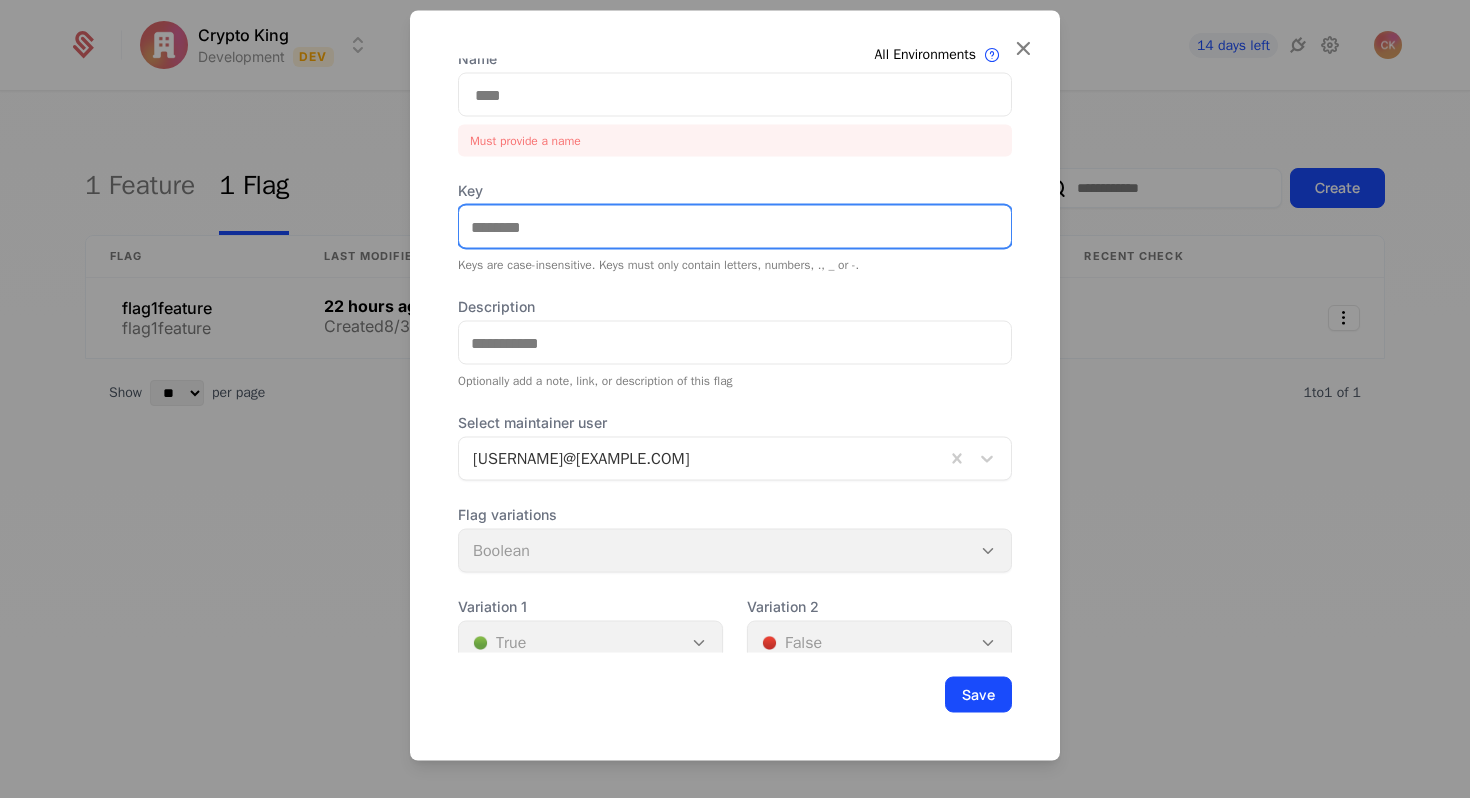 scroll, scrollTop: 110, scrollLeft: 0, axis: vertical 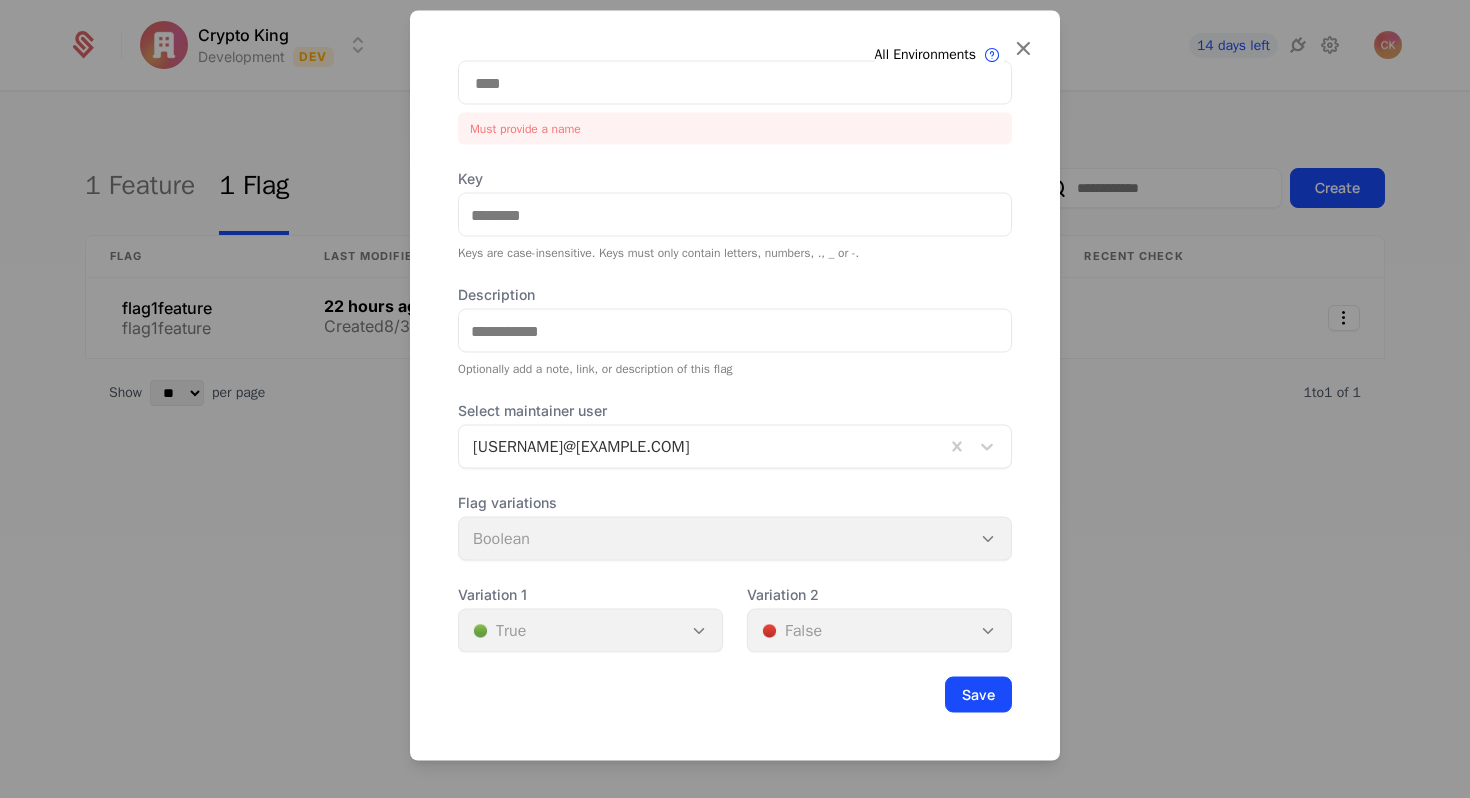 click on "Variation 1 🟢   True" at bounding box center [590, 619] 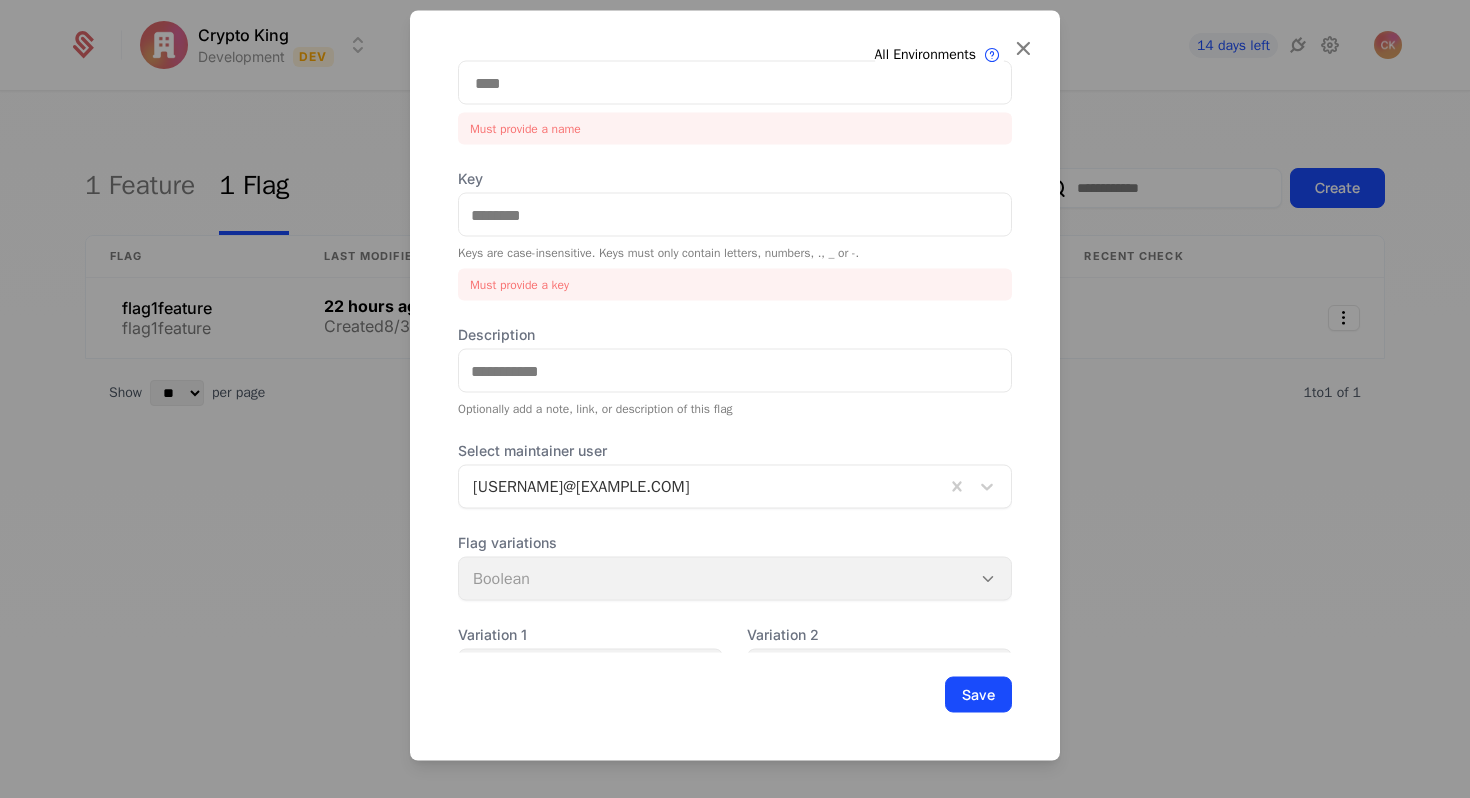 click on "Flag variations Boolean" at bounding box center (735, 567) 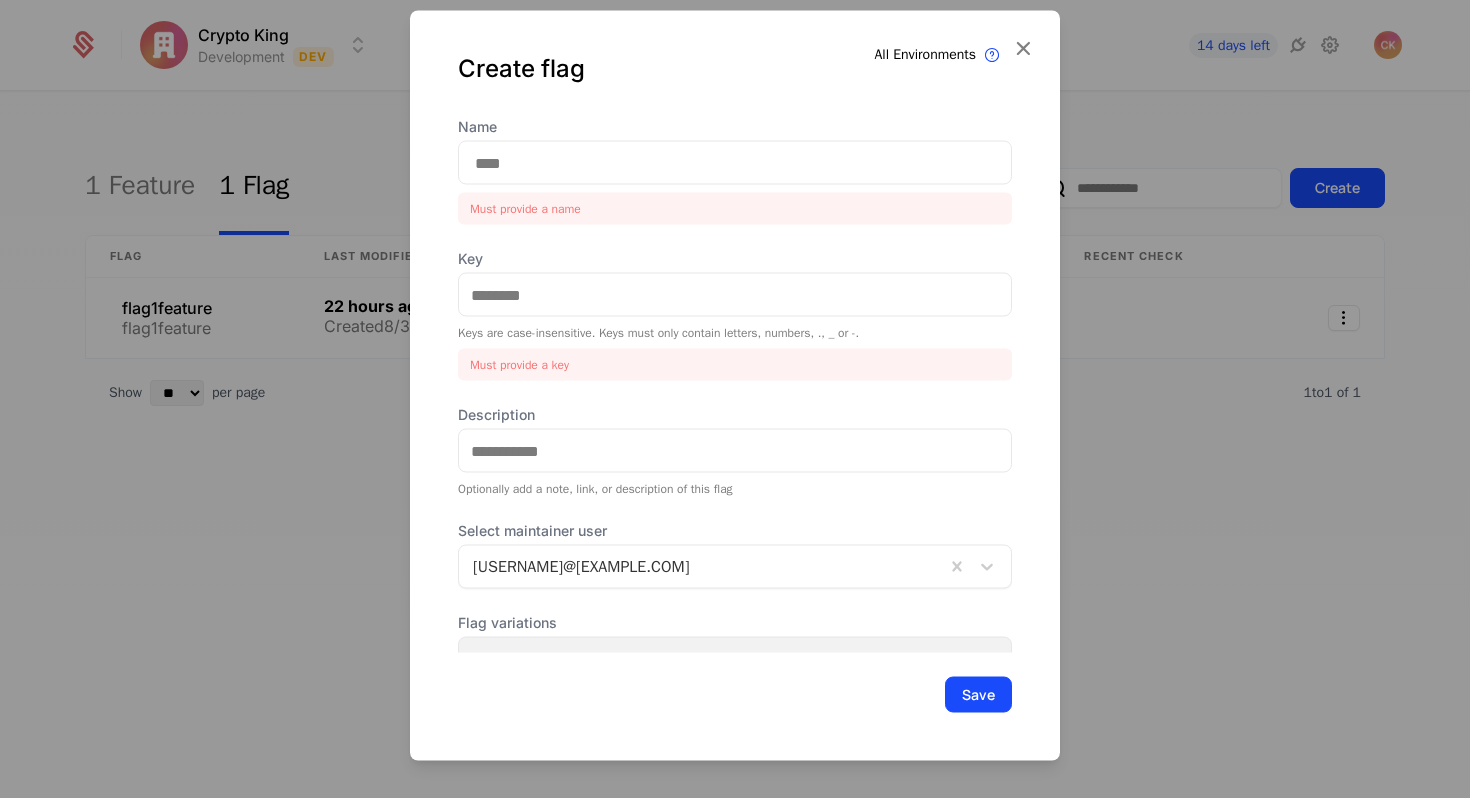 scroll, scrollTop: 2, scrollLeft: 0, axis: vertical 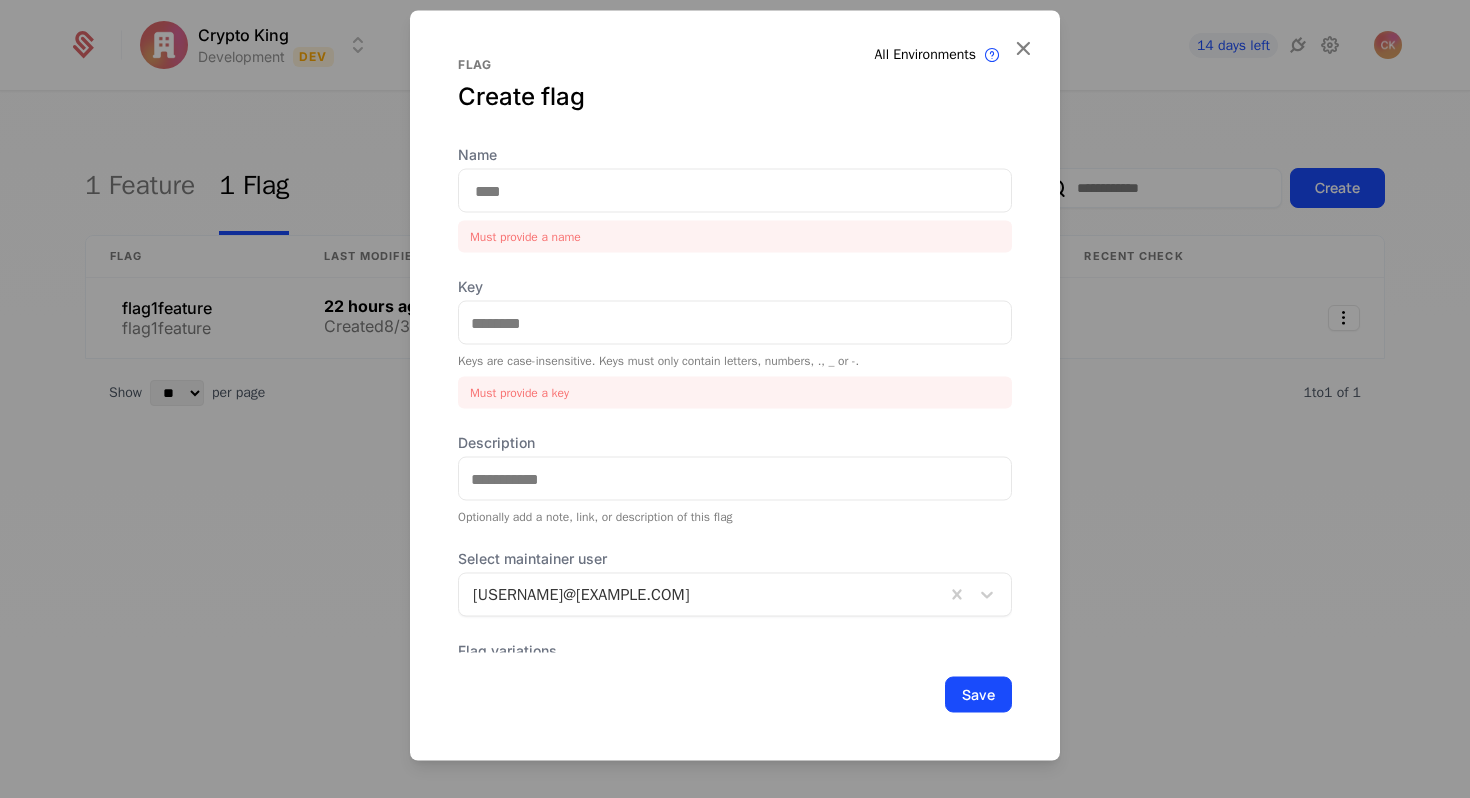 click on "Name" at bounding box center [735, 191] 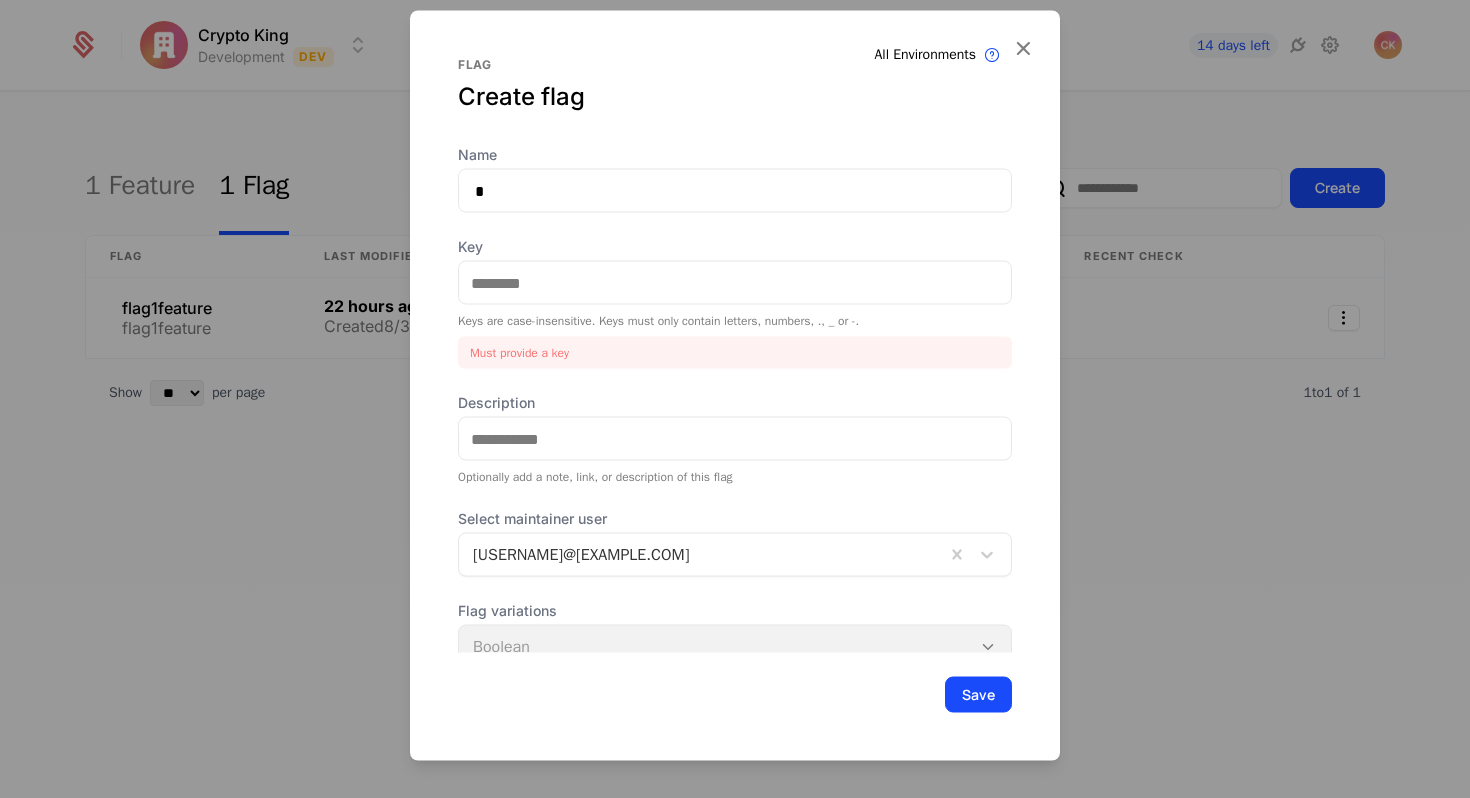 type on "*" 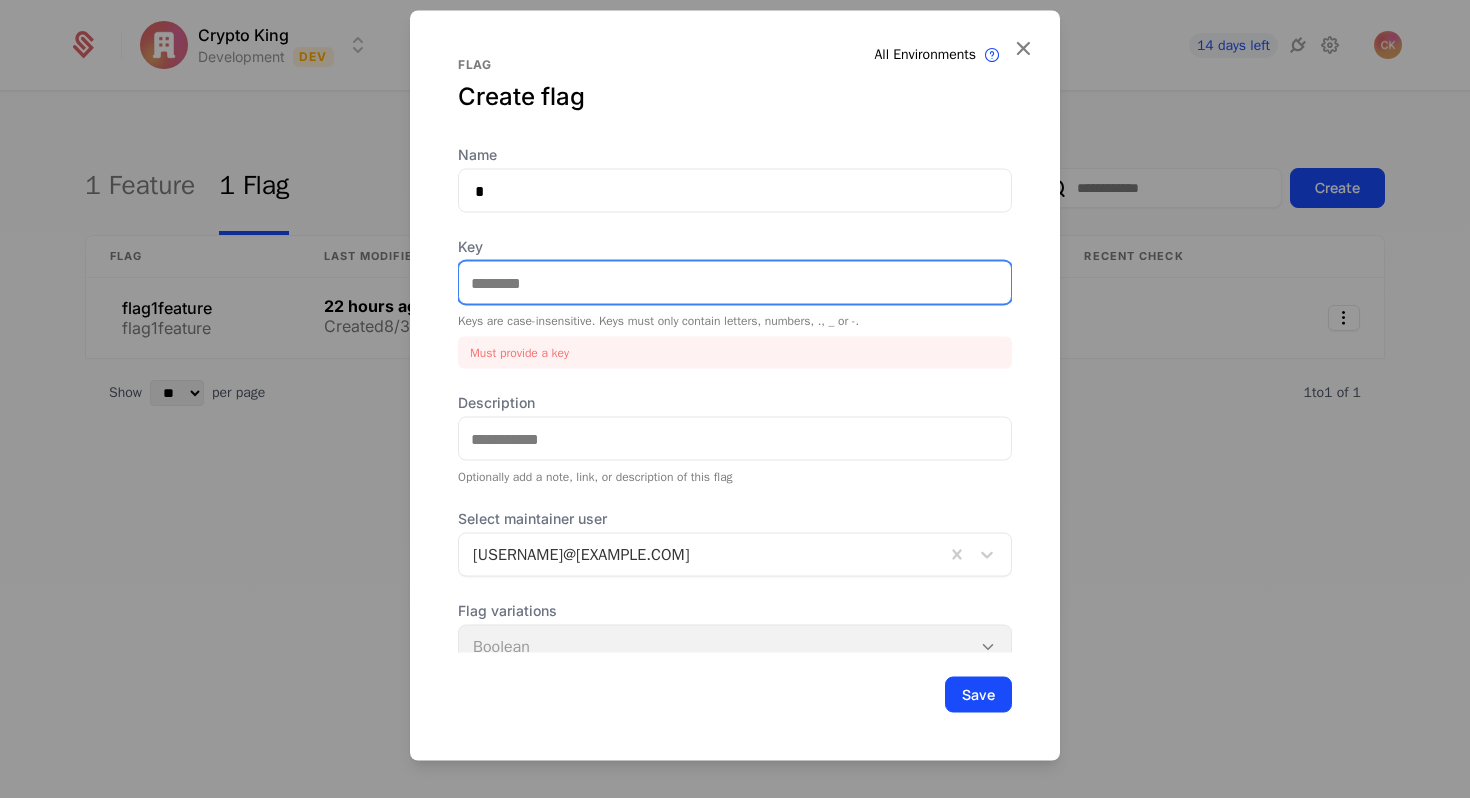 click on "Key" at bounding box center (735, 283) 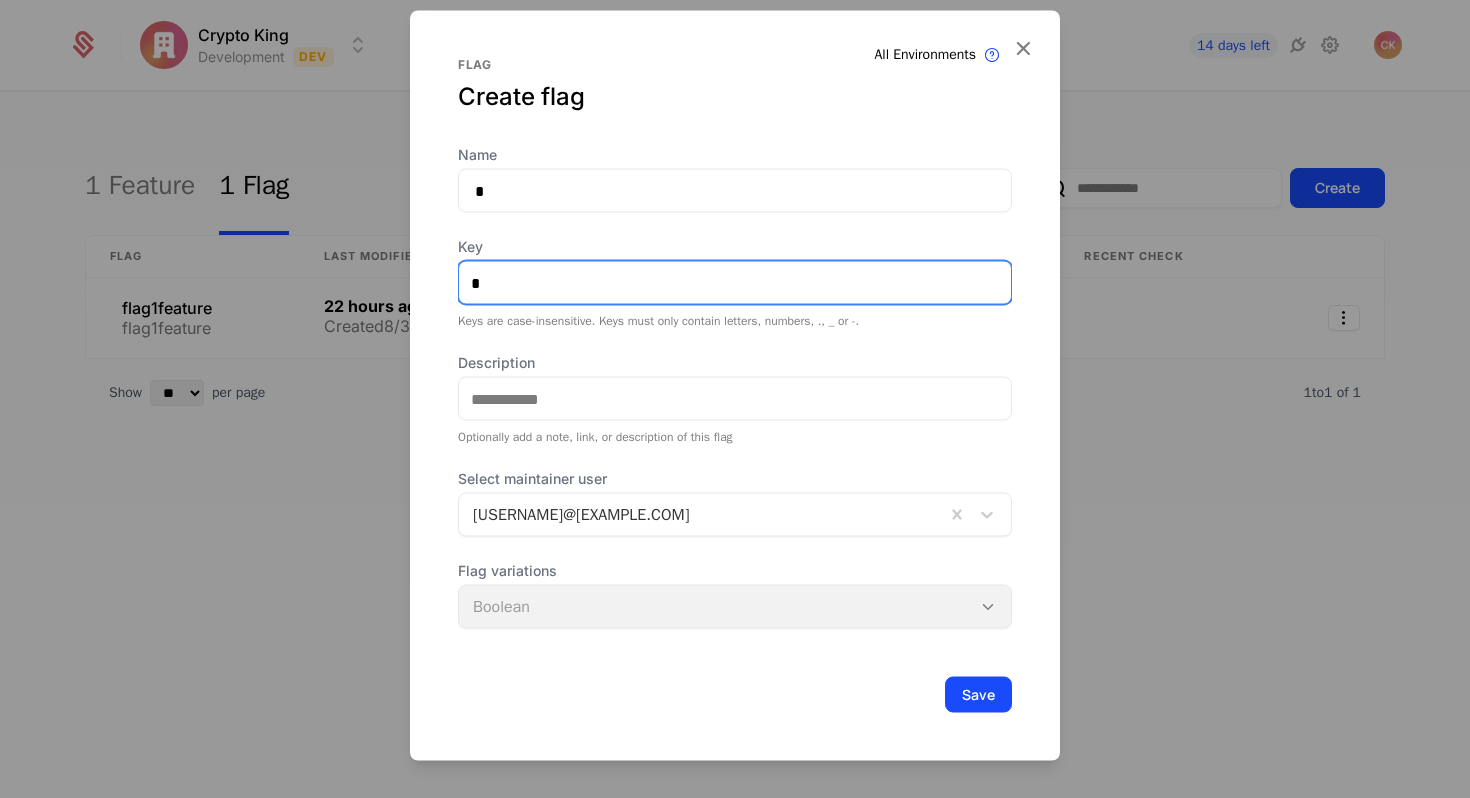 scroll, scrollTop: 70, scrollLeft: 0, axis: vertical 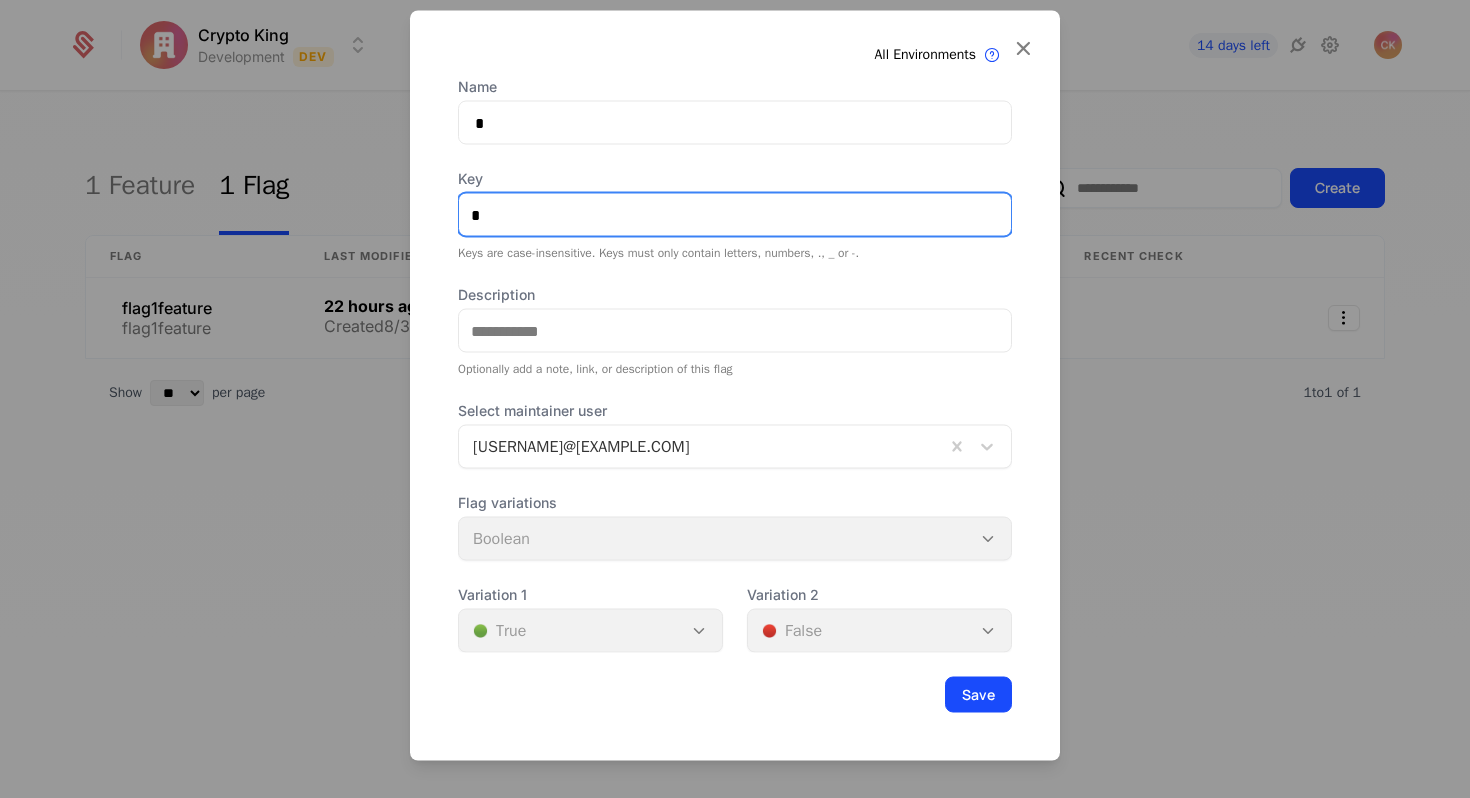 type on "*" 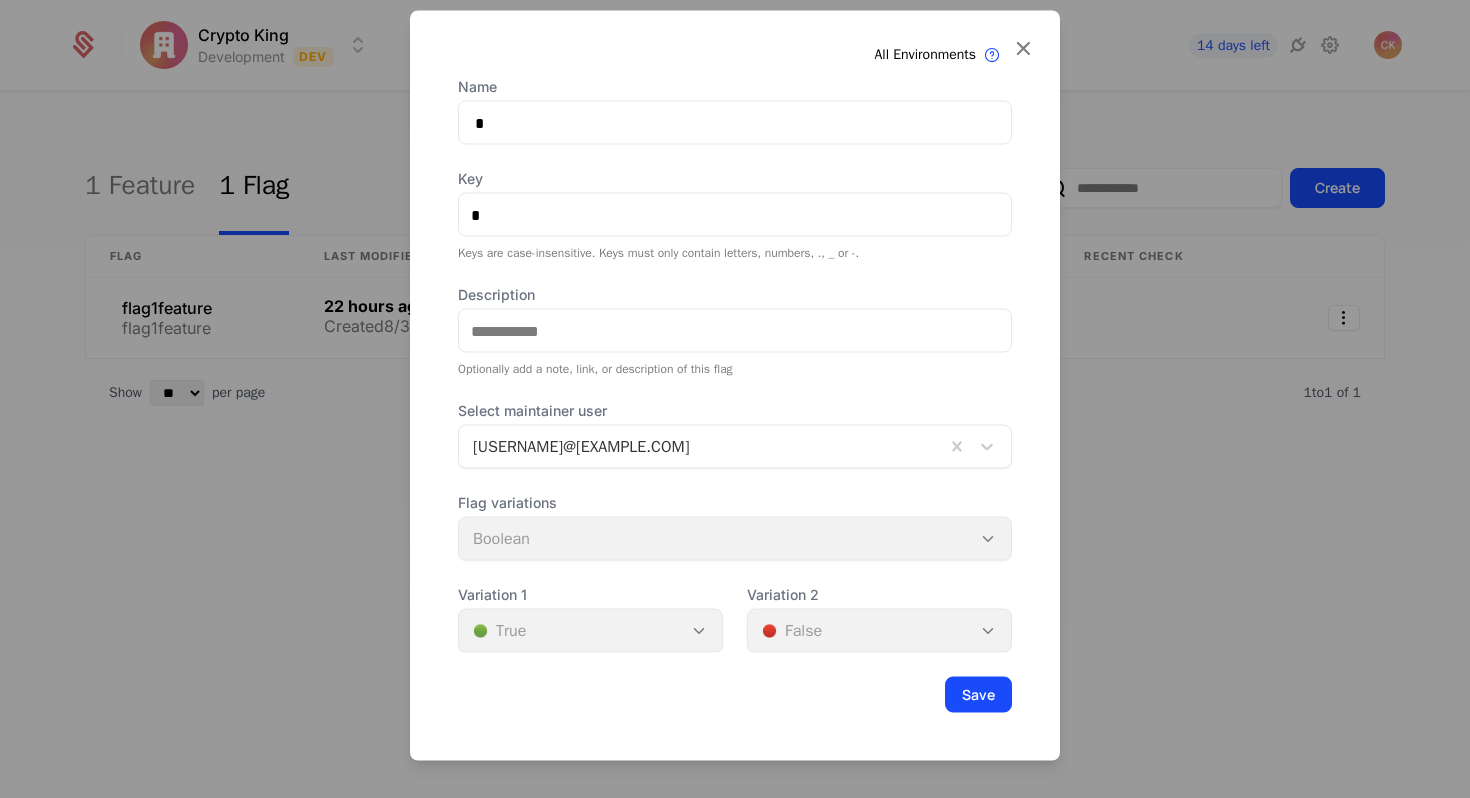 click at bounding box center (735, 331) 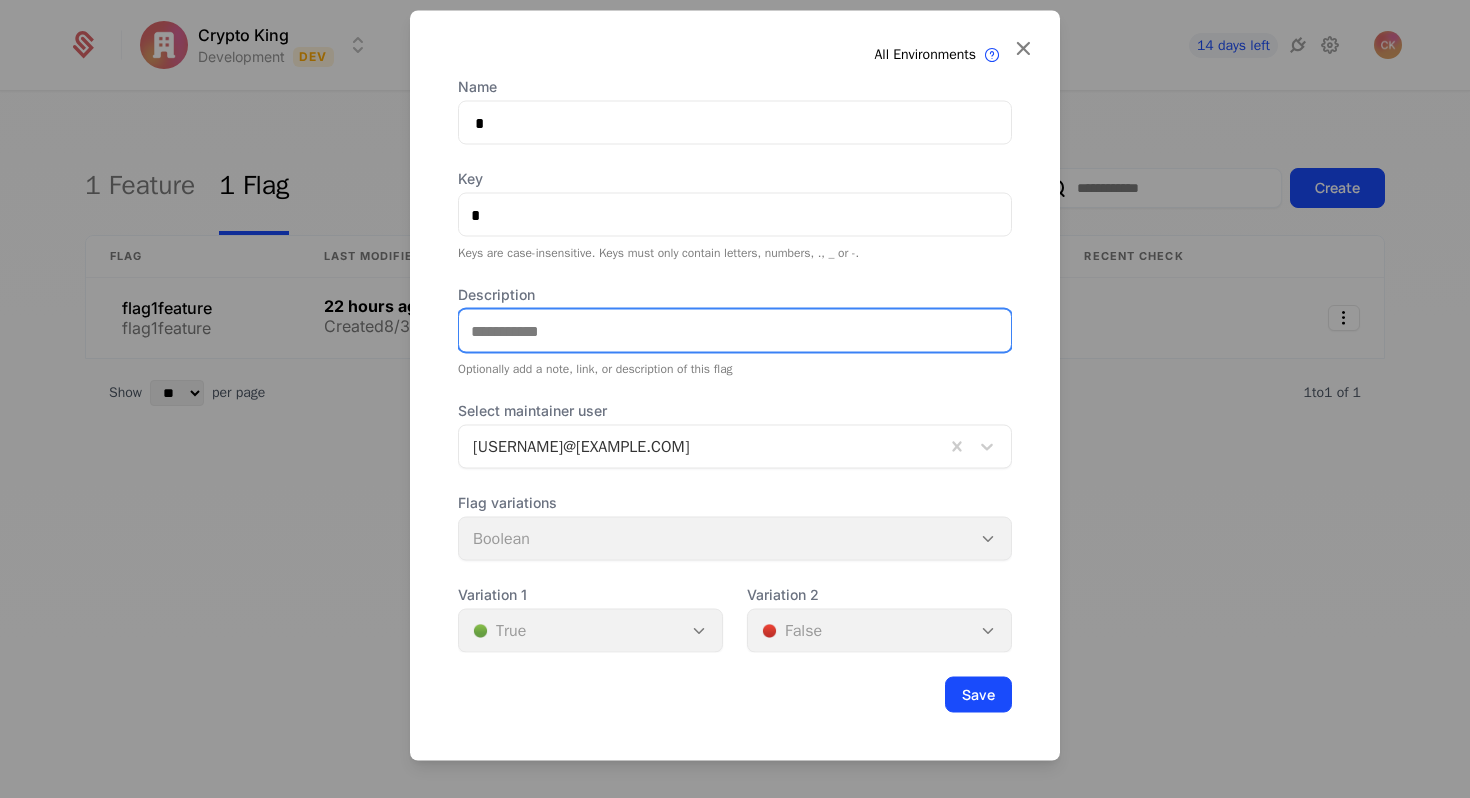 click on "Description" at bounding box center (735, 331) 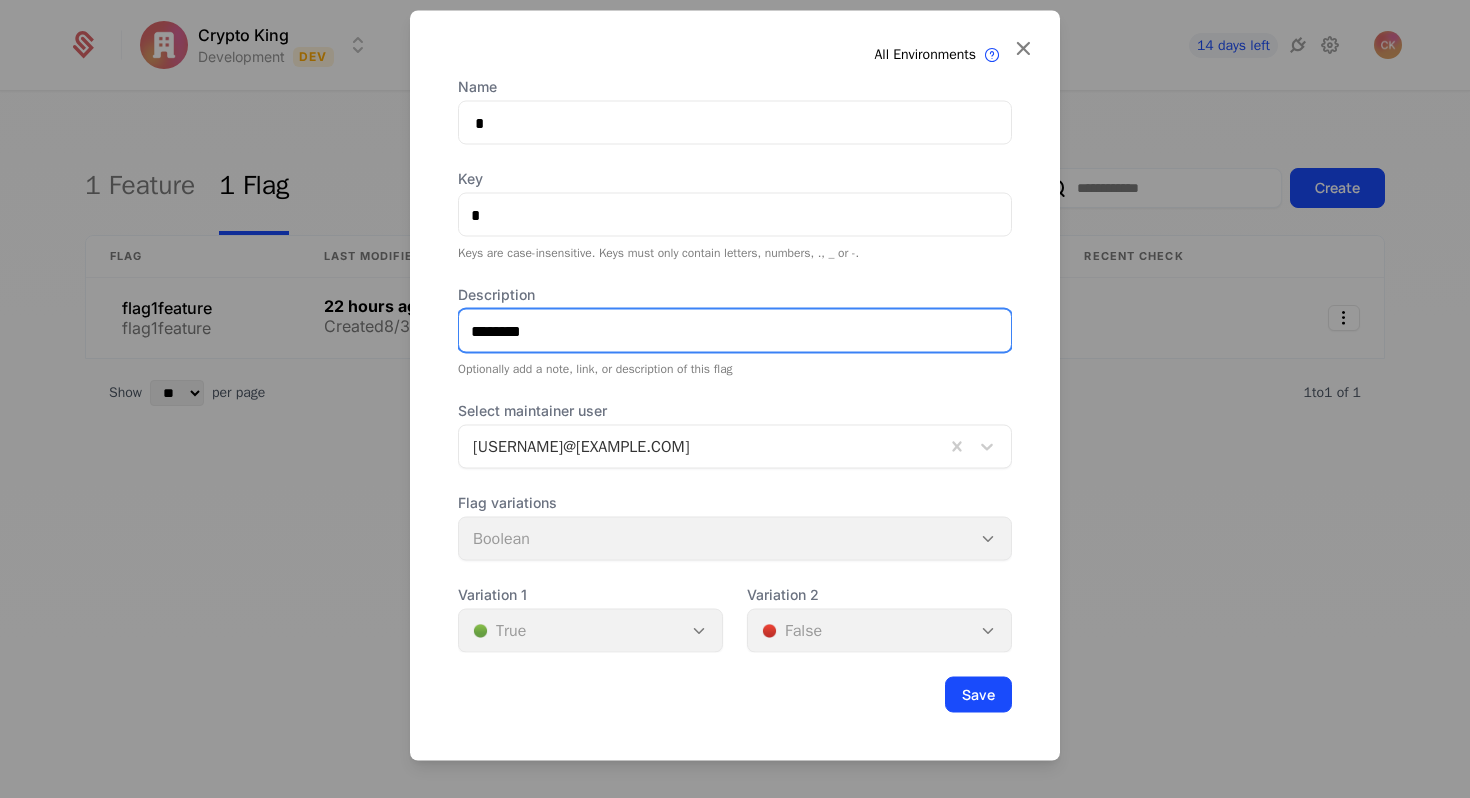 type on "********" 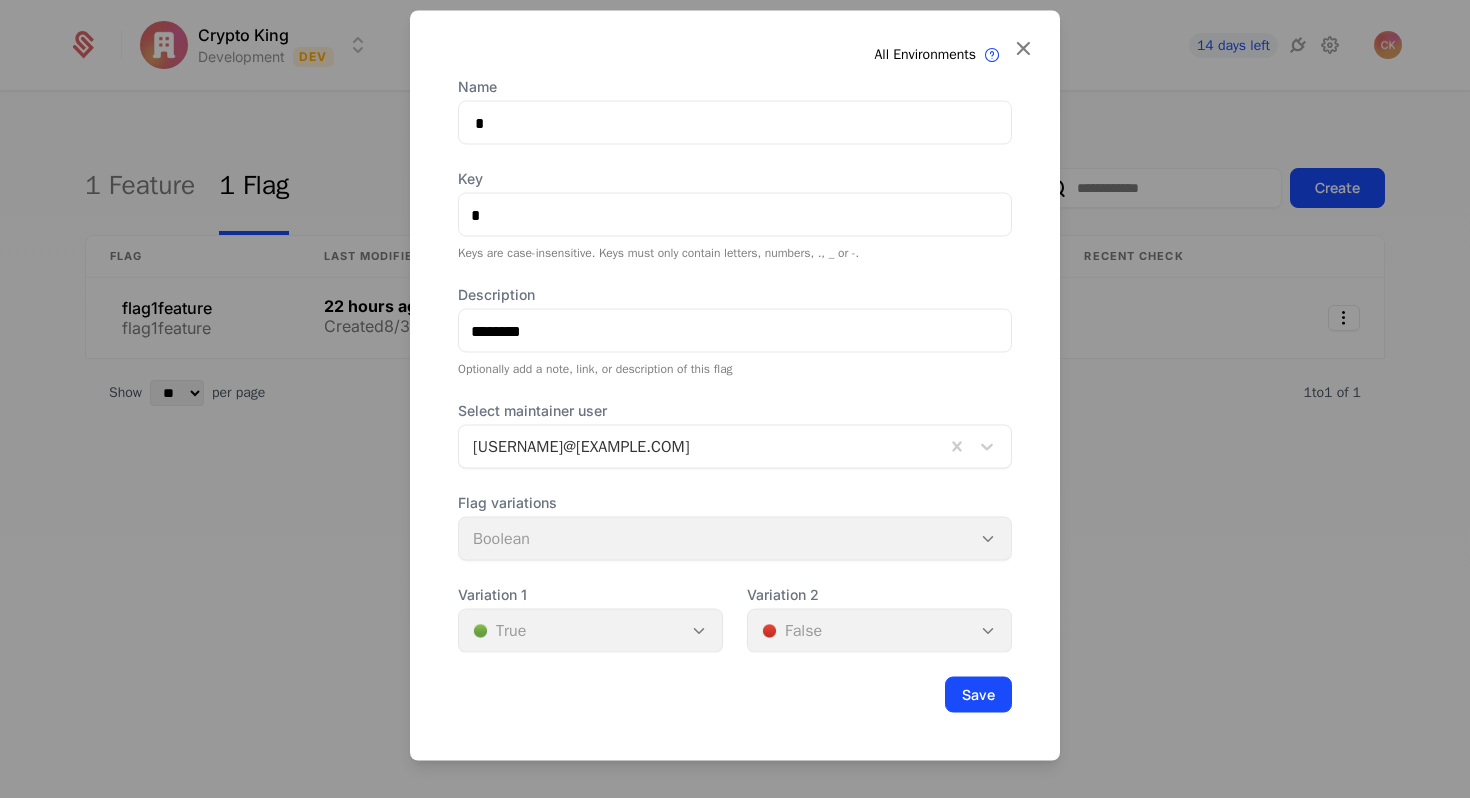click on "Flag variations Boolean" at bounding box center [735, 527] 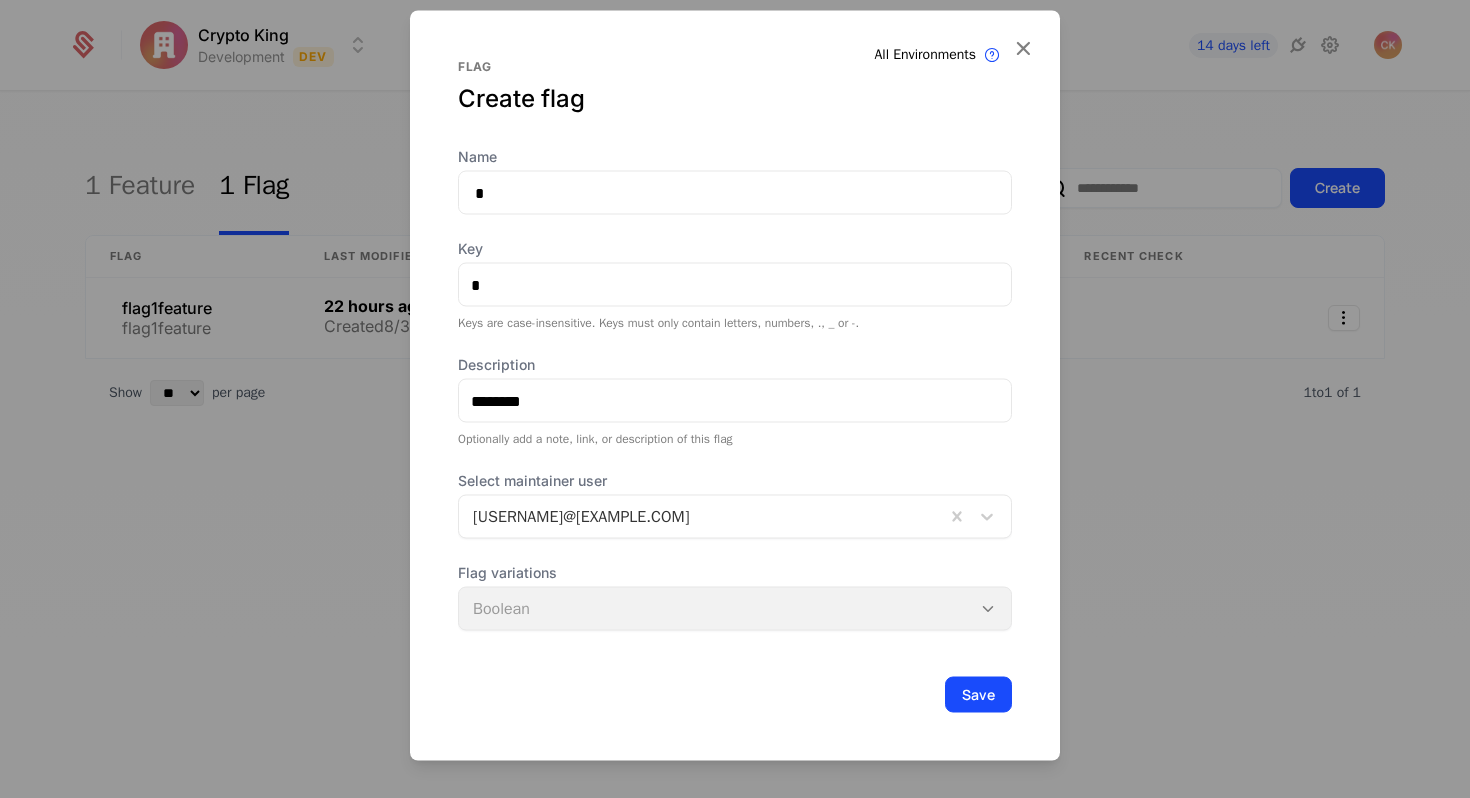 scroll, scrollTop: 70, scrollLeft: 0, axis: vertical 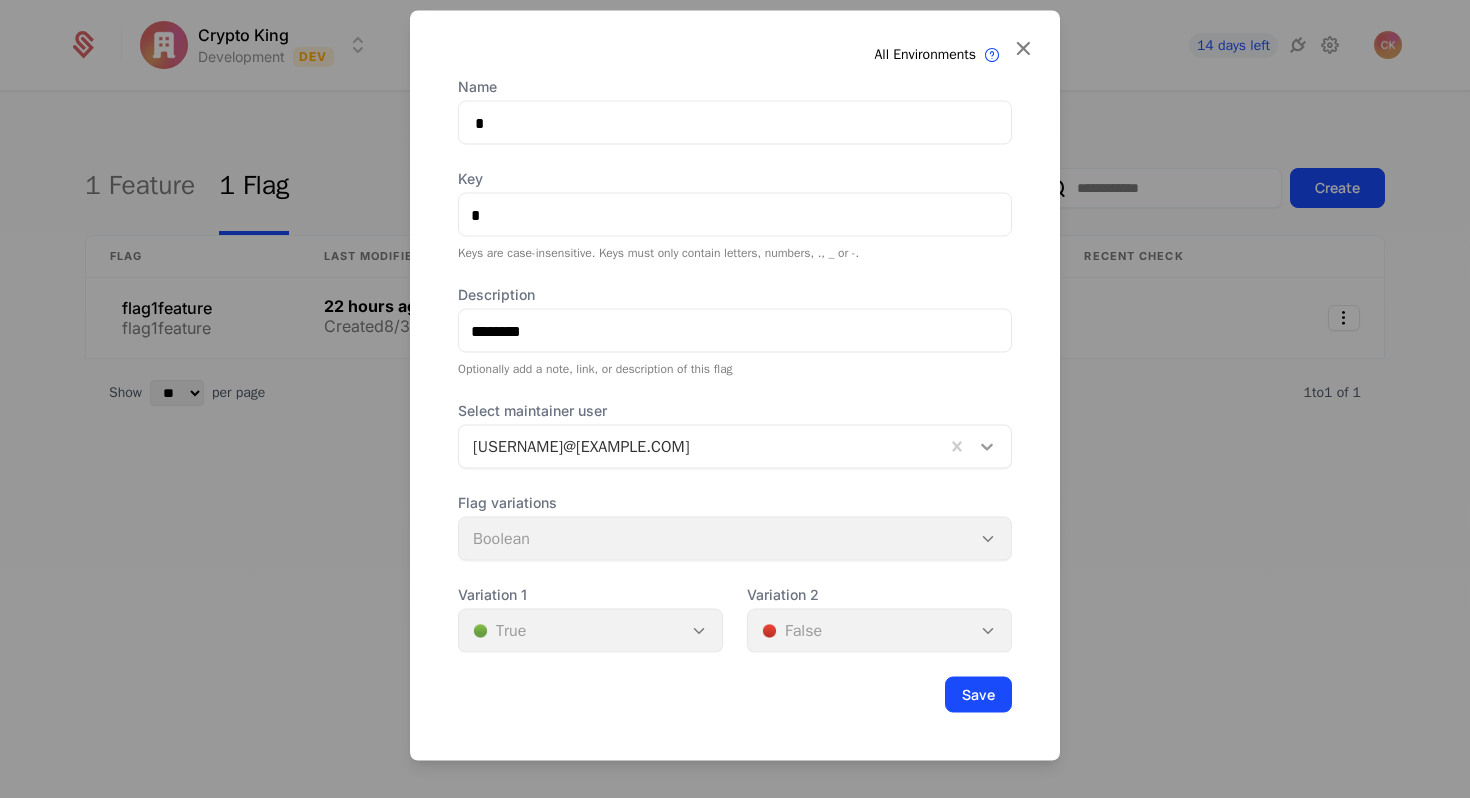 click 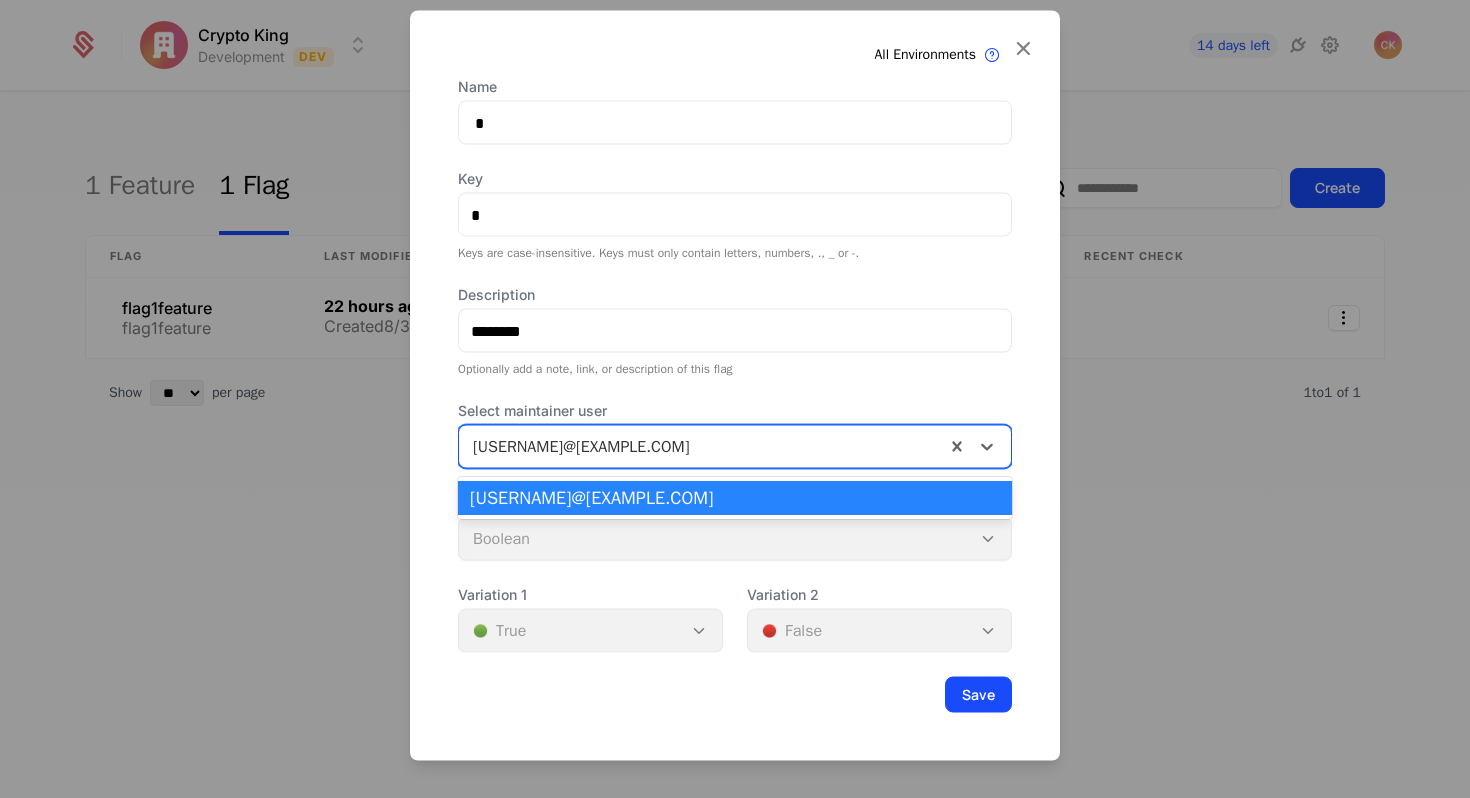 click on "Name * Key * Keys are case-insensitive. Keys must only contain letters, numbers, ., _ or -. Description ******** Optionally add a note, link, or description of this flag Select maintainer user cryptoking18051990@gmail.com, 1 of 1. 1 result available. Use Up and Down to choose options, press Enter to select the currently focused option, press Escape to exit the menu, press Tab to select the option and exit the menu. cryptoking18051990@gmail.com Flag variations Boolean Variation 1 🟢   True Variation 2 🔴   False" at bounding box center (735, 365) 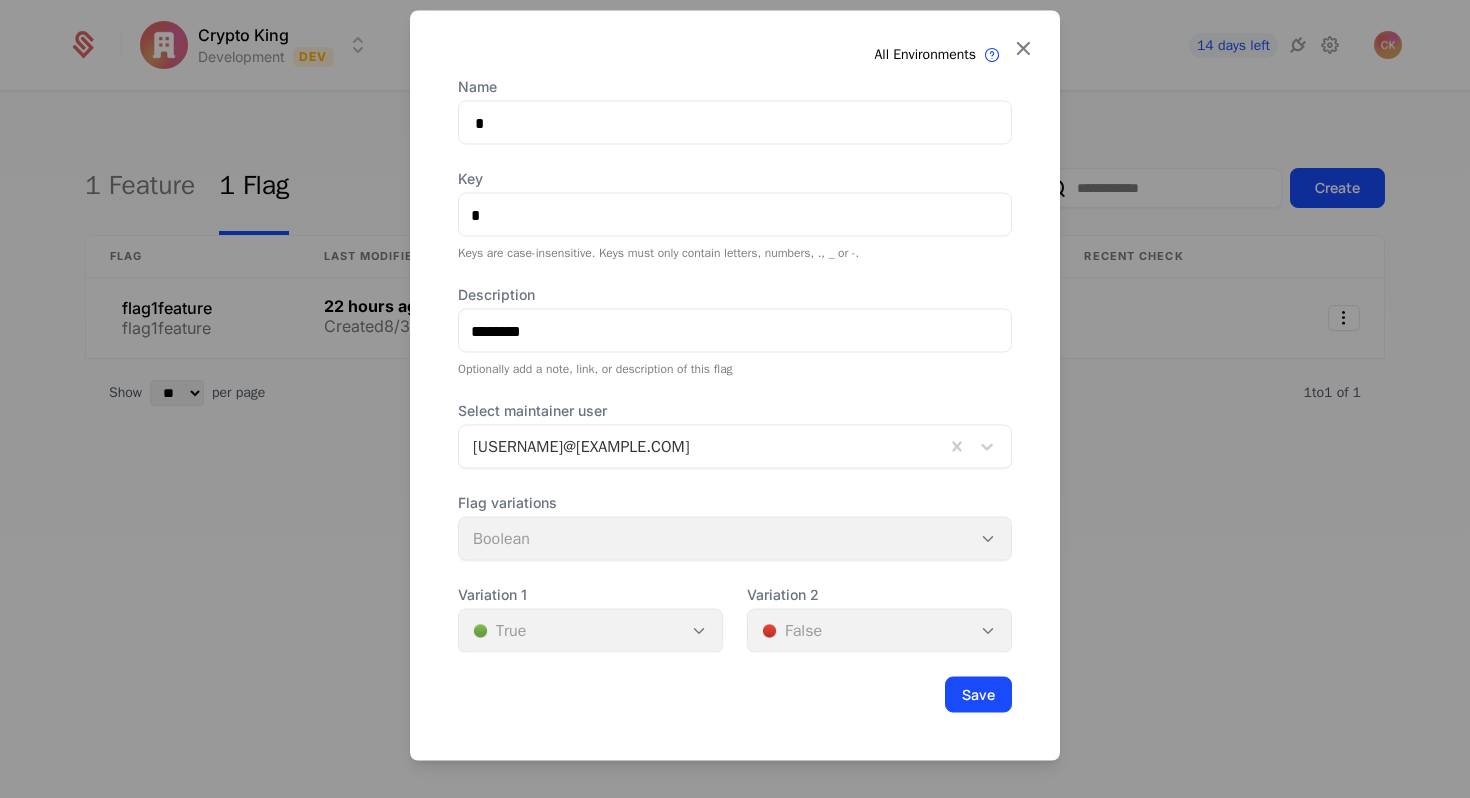 click on "Flag variations Boolean" at bounding box center [735, 527] 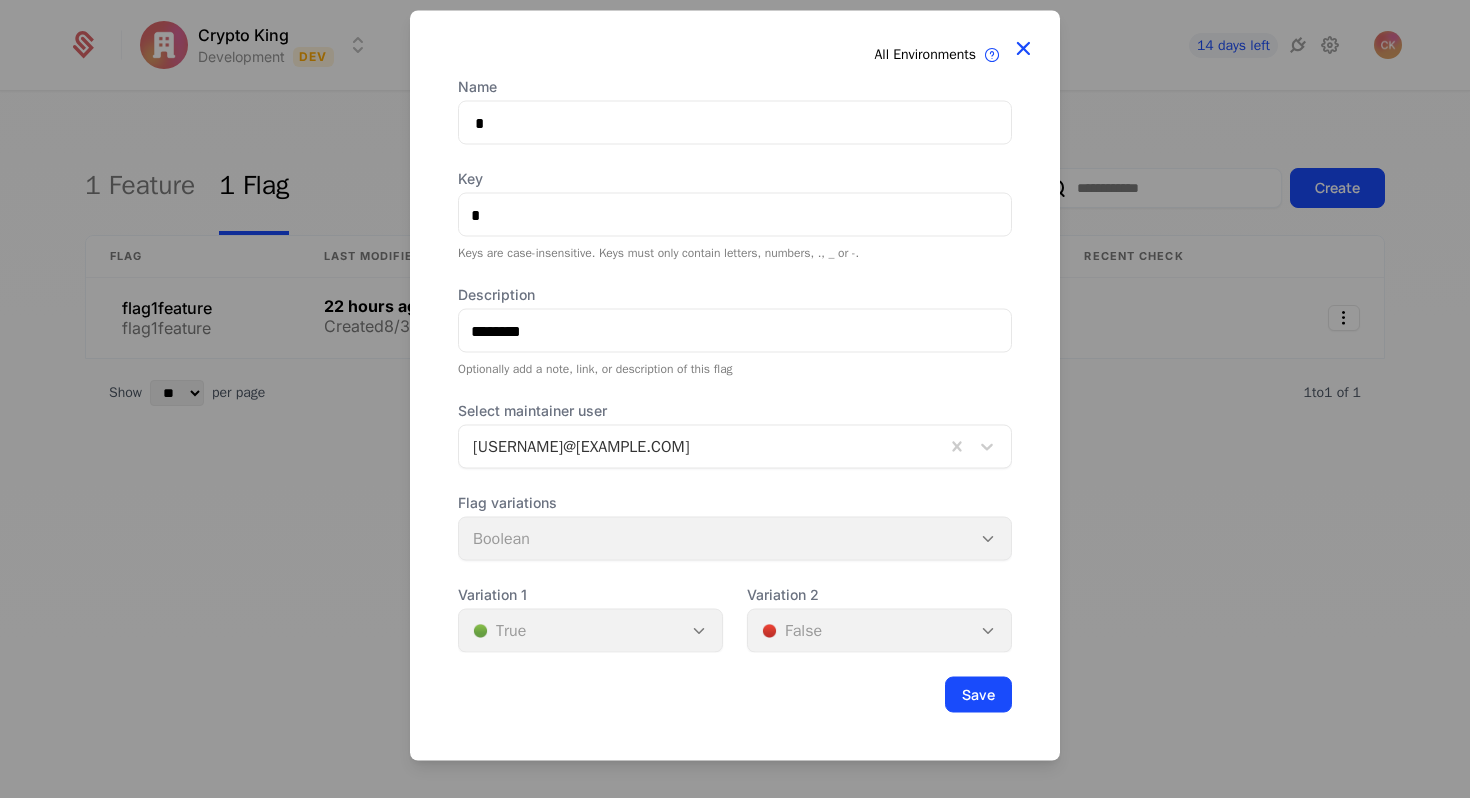 click at bounding box center [1023, 48] 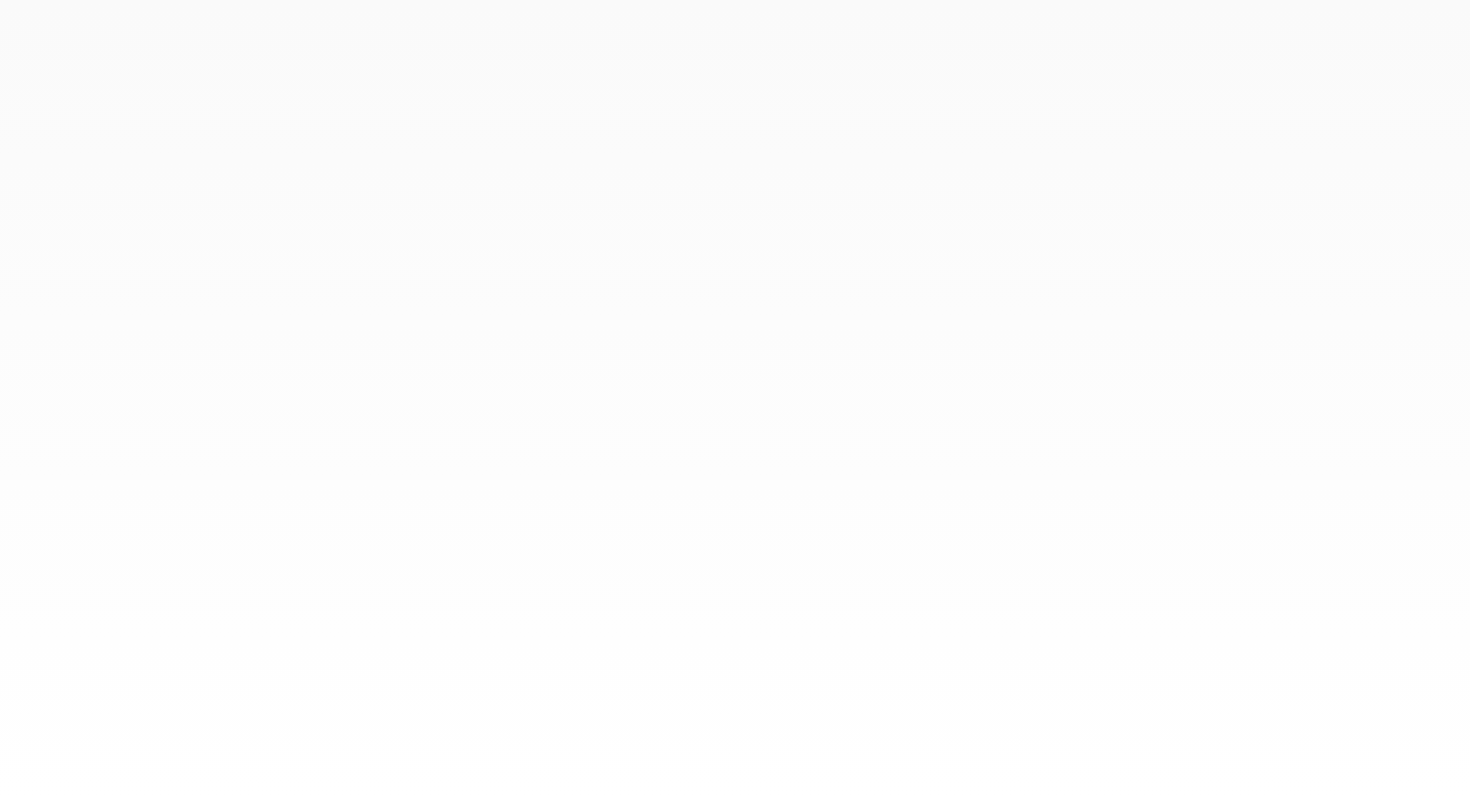 scroll, scrollTop: 0, scrollLeft: 0, axis: both 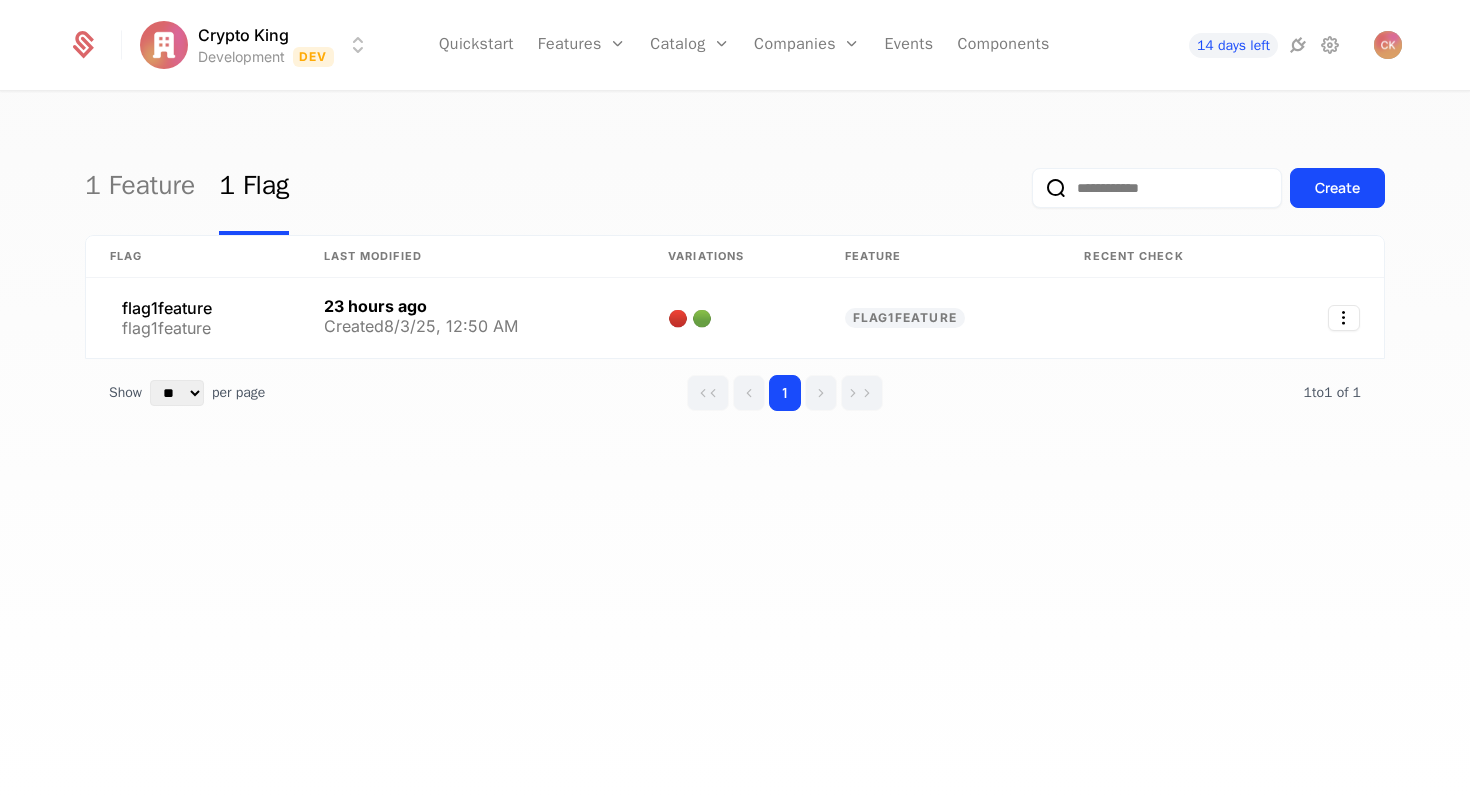 click on "Crypto King Development Dev Quickstart Features Features Flags Catalog Plans Add Ons Configuration Companies Companies Users Events Components 14 days left 1 Feature 1 Flag Create Flag Last Modified Variations Feature Recent check flag1feature flag1feature 23 hours ago Created  8/3/25, 12:50 AM 🔴 🟢 flag1feature Show ** ** ** *** *** per page per page 1 1  to  1   of   1  of   1
Best Viewed on Desktop You're currently viewing this on a  mobile device . For the best experience,   we recommend using a desktop or larger screens , as the application isn't fully optimized for smaller resolutions just yet. Got it" at bounding box center [735, 399] 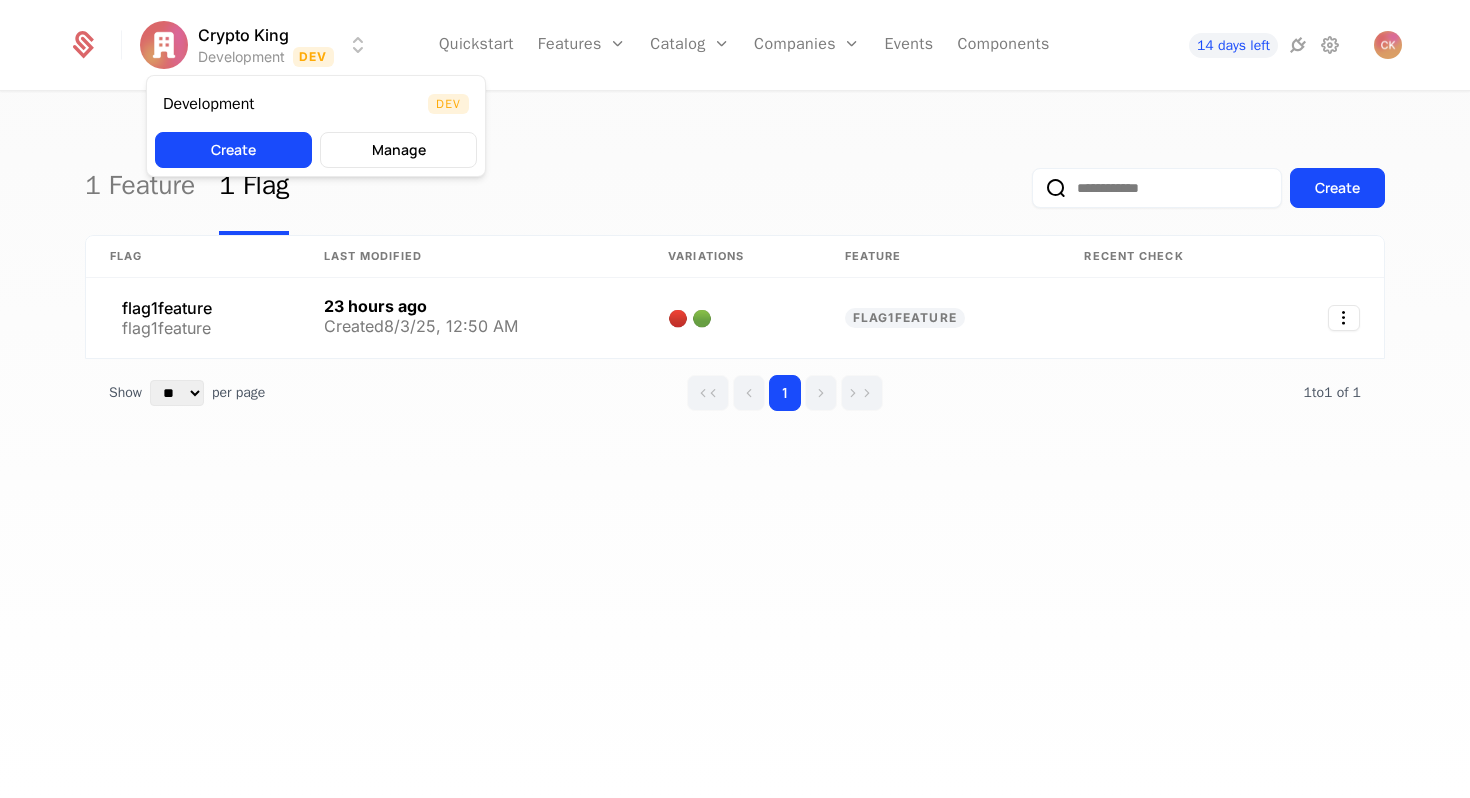 click on "Crypto King Development Dev Quickstart Features Features Flags Catalog Plans Add Ons Configuration Companies Companies Users Events Components 14 days left 1 Feature 1 Flag Create Flag Last Modified Variations Feature Recent check flag1feature flag1feature 23 hours ago Created  8/3/25, 12:50 AM 🔴 🟢 flag1feature Show ** ** ** *** *** per page per page 1 1  to  1   of   1  of   1
Best Viewed on Desktop You're currently viewing this on a  mobile device . For the best experience,   we recommend using a desktop or larger screens , as the application isn't fully optimized for smaller resolutions just yet. Got it  Development Dev Create Manage" at bounding box center (735, 399) 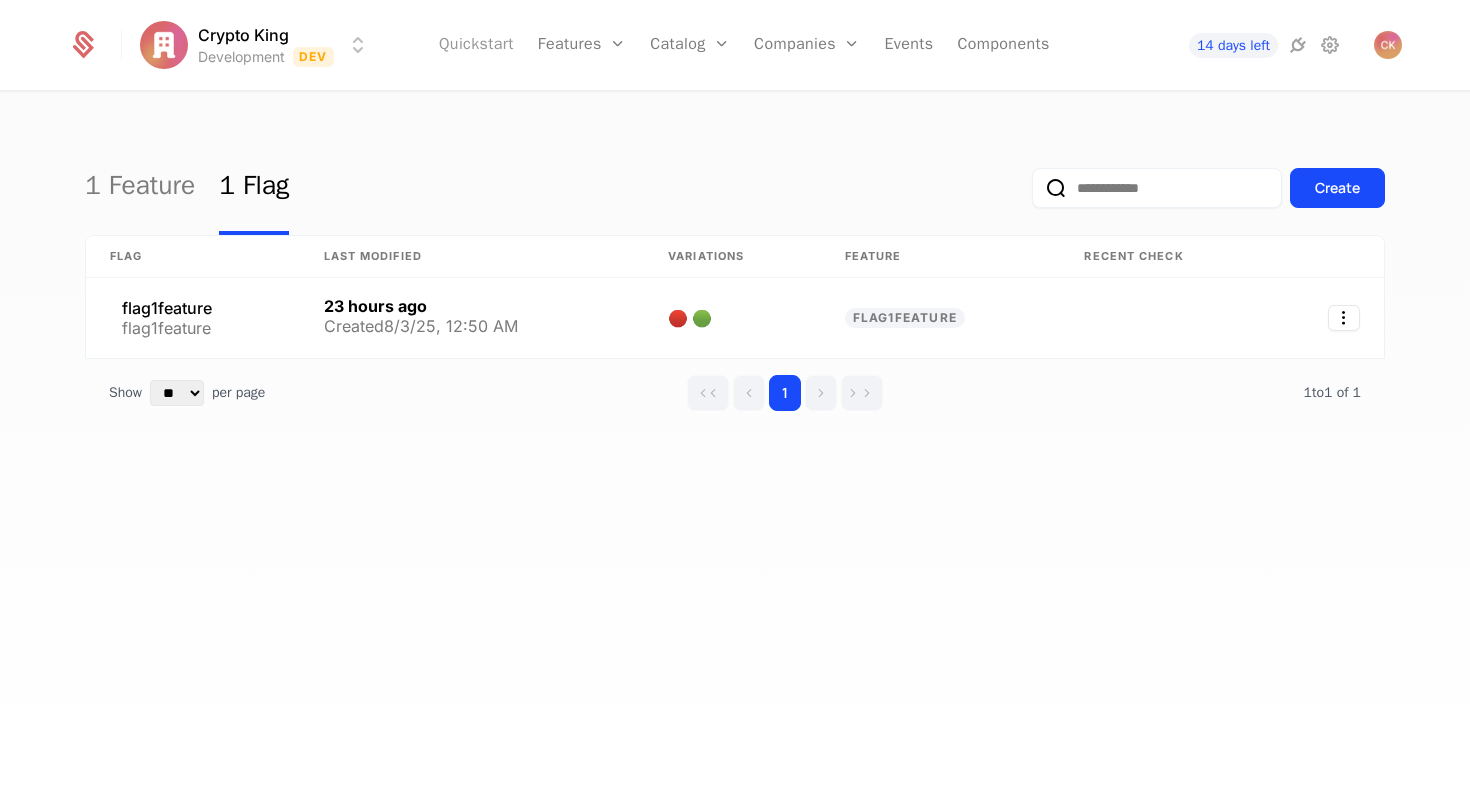 click on "Quickstart" at bounding box center [476, 45] 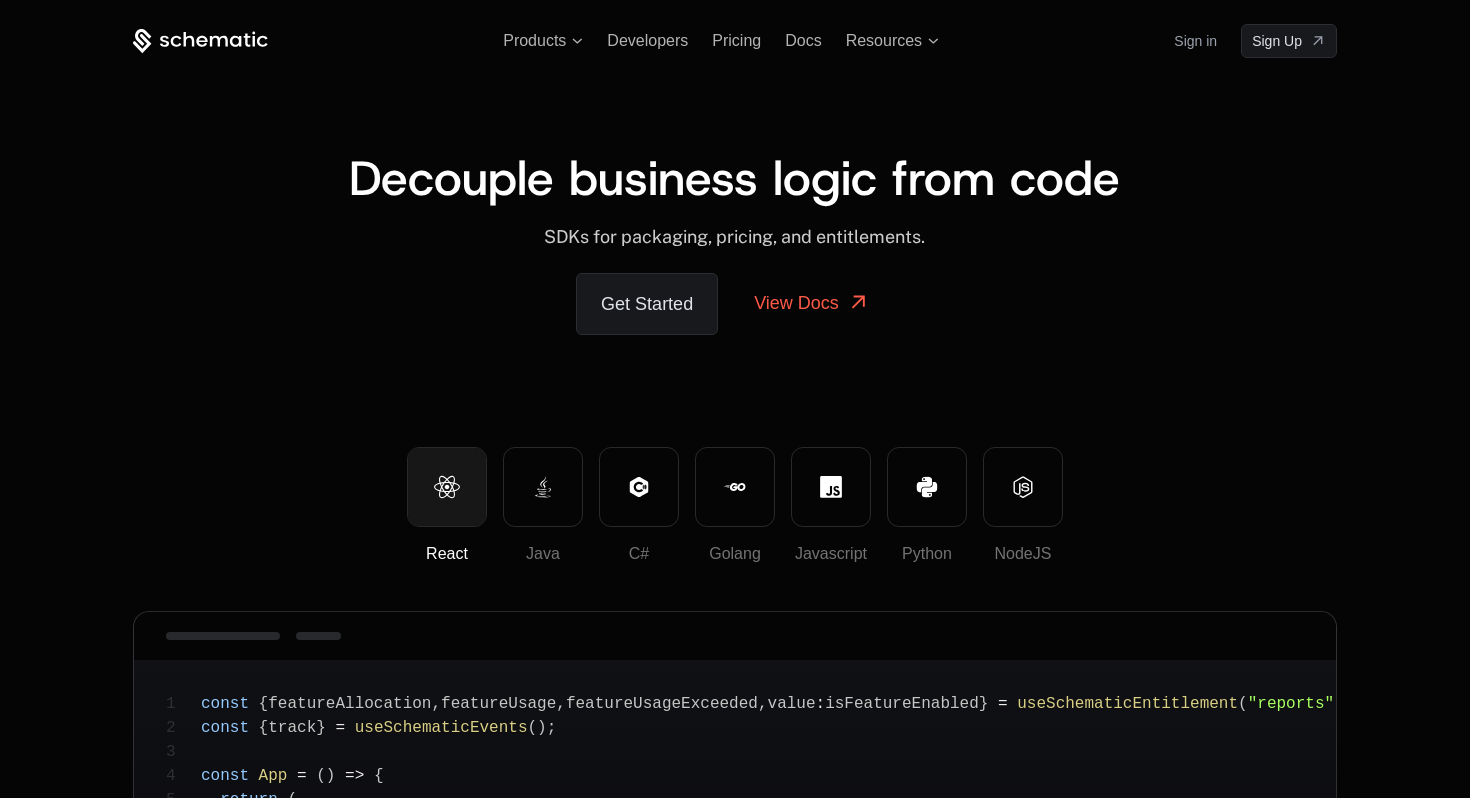 scroll, scrollTop: 0, scrollLeft: 0, axis: both 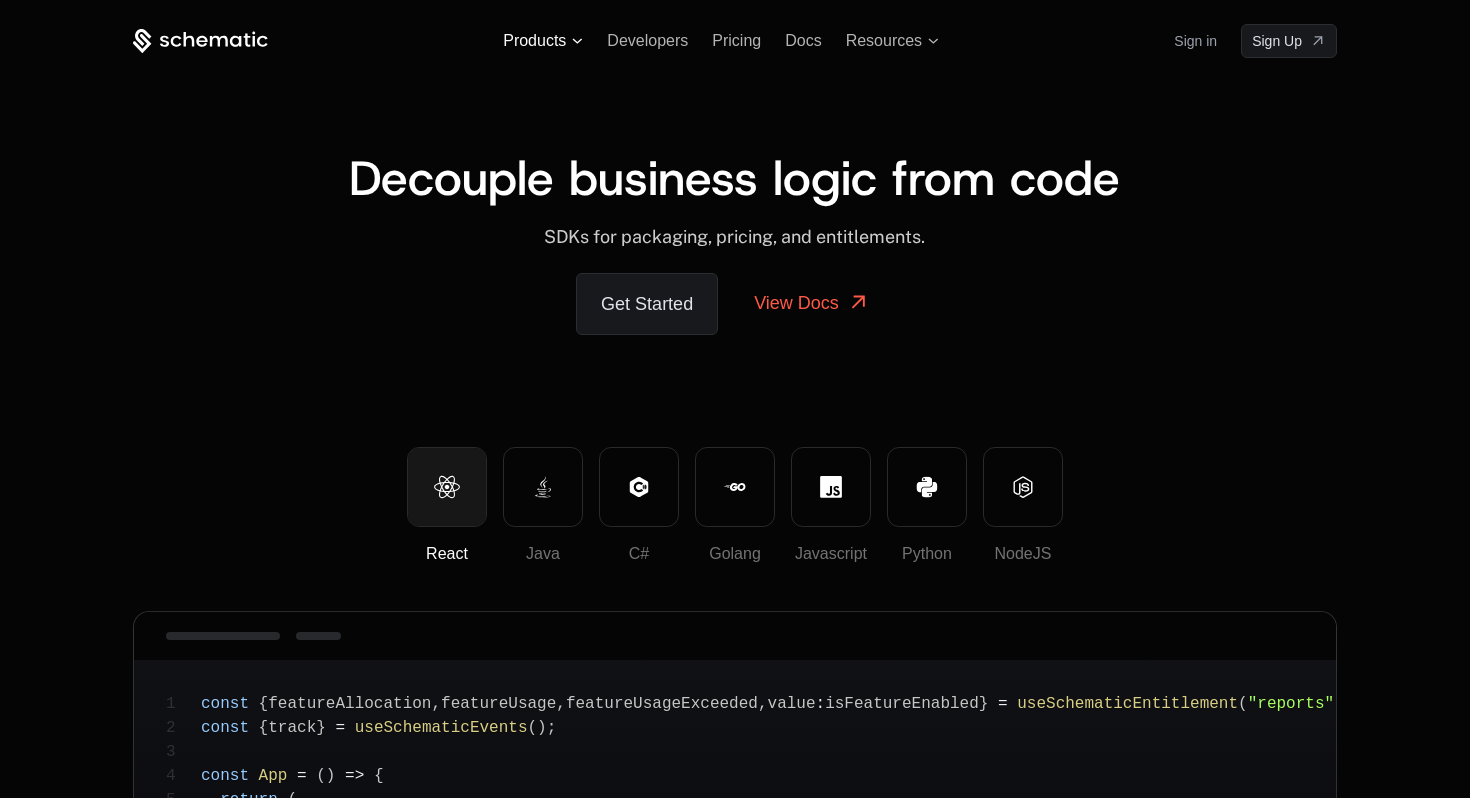 click on "Products" at bounding box center (534, 41) 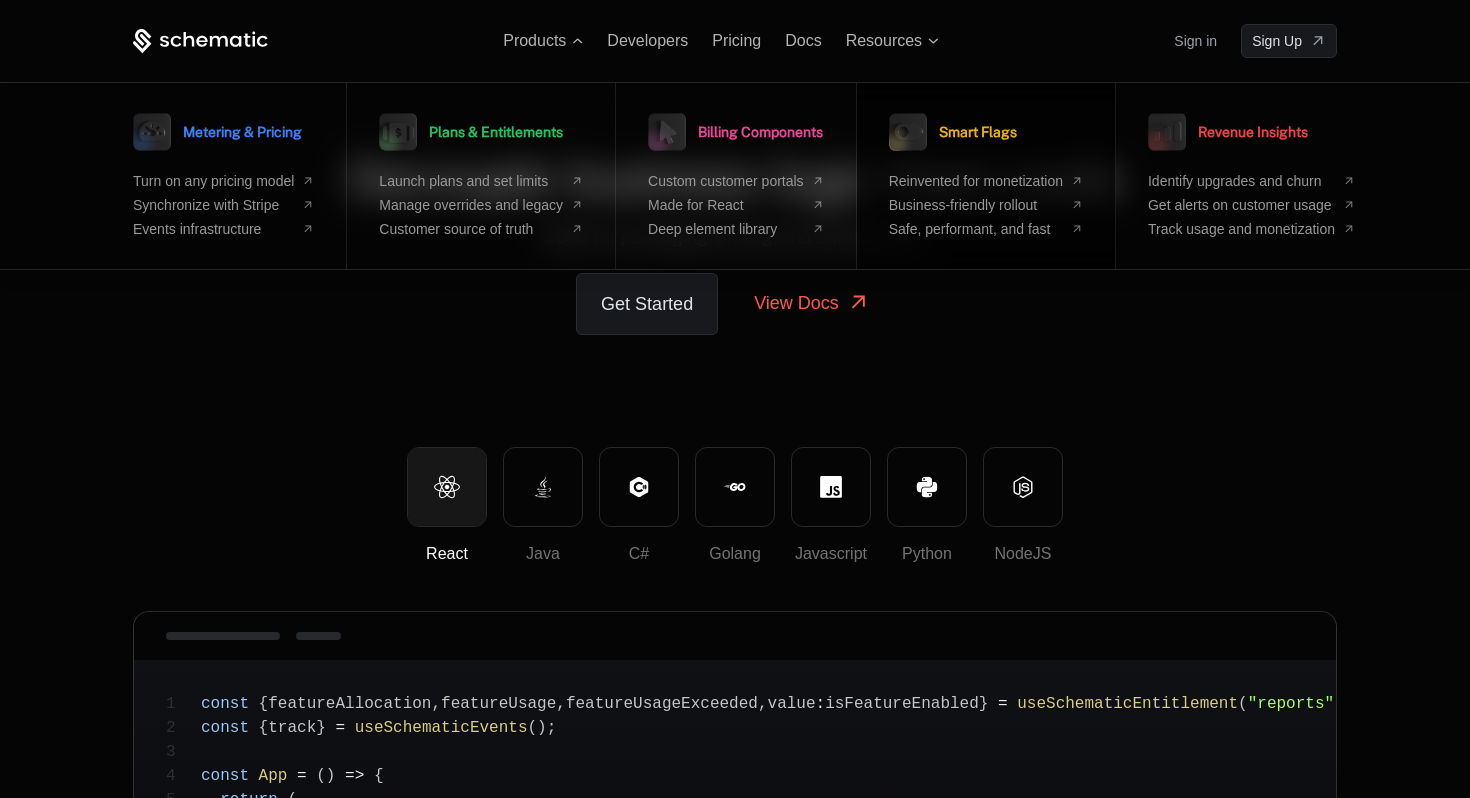click on "Smart Flags" at bounding box center [978, 132] 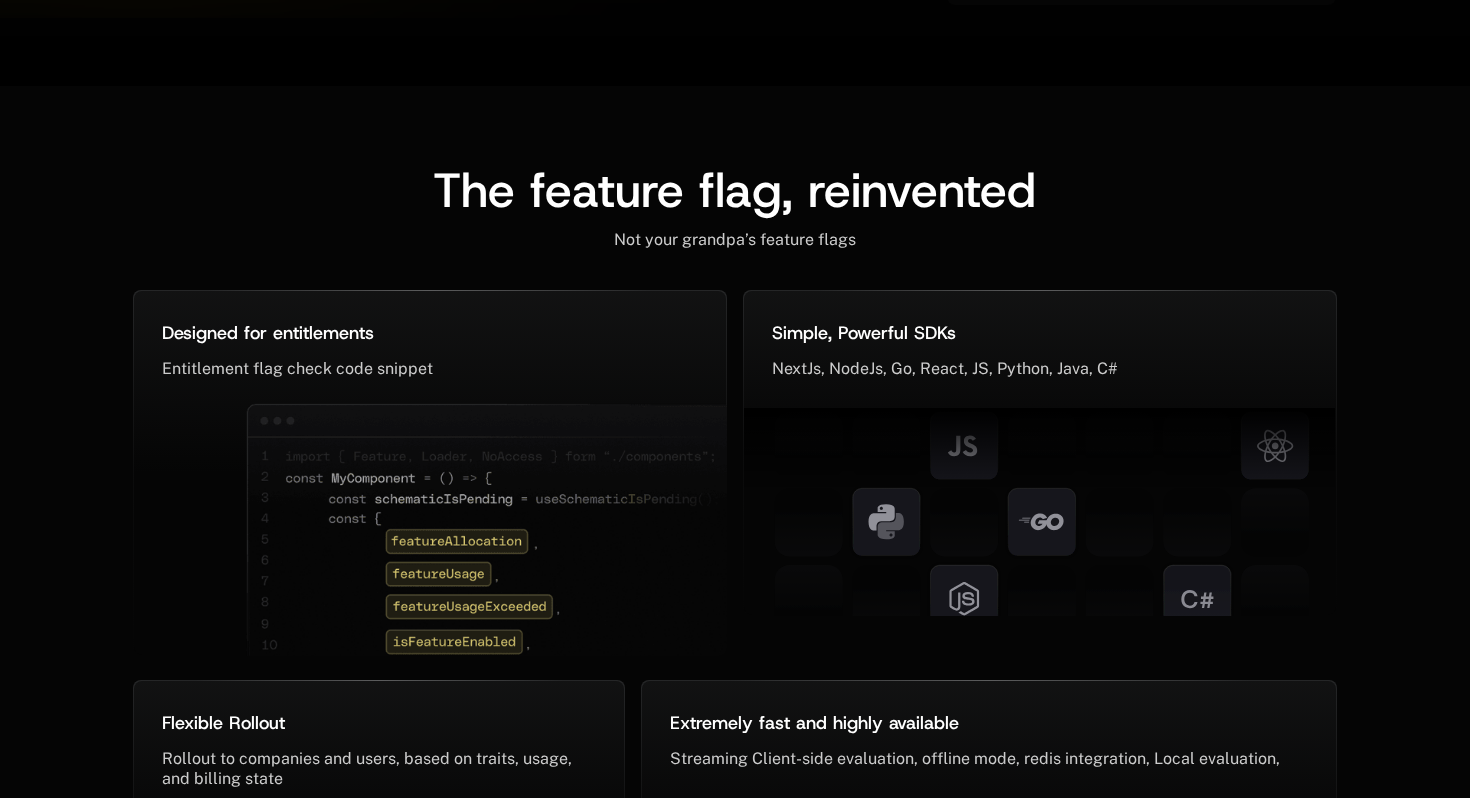 scroll, scrollTop: 1239, scrollLeft: 0, axis: vertical 